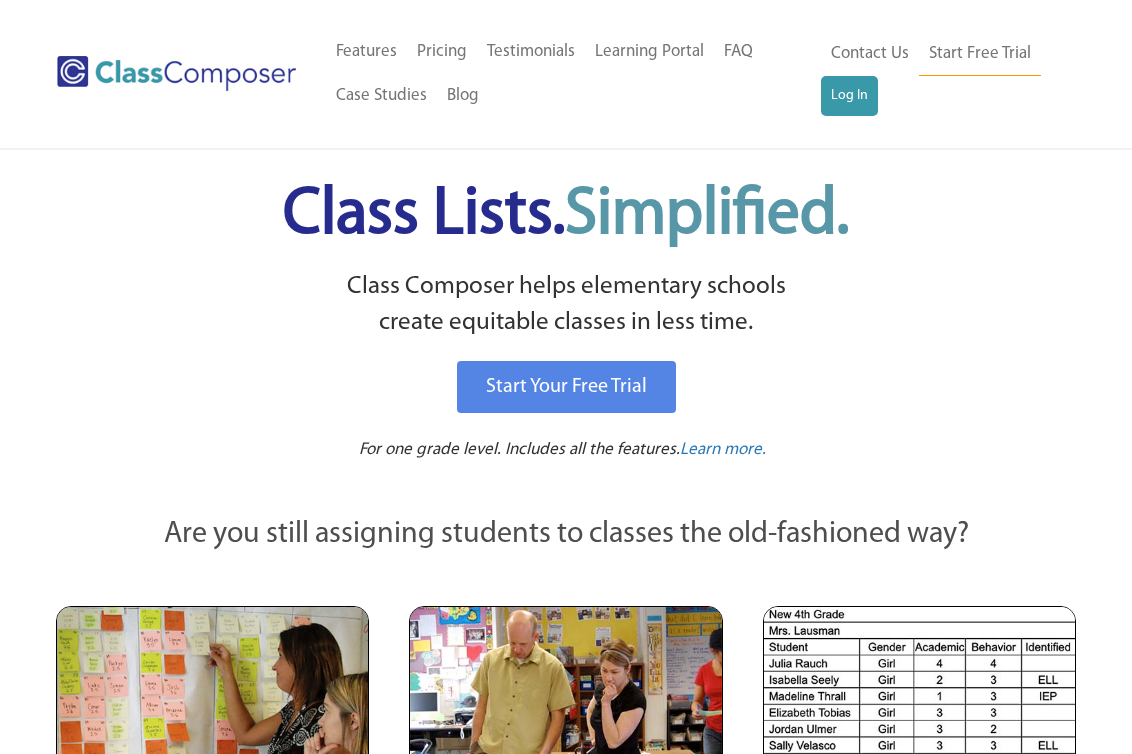 scroll, scrollTop: 0, scrollLeft: 0, axis: both 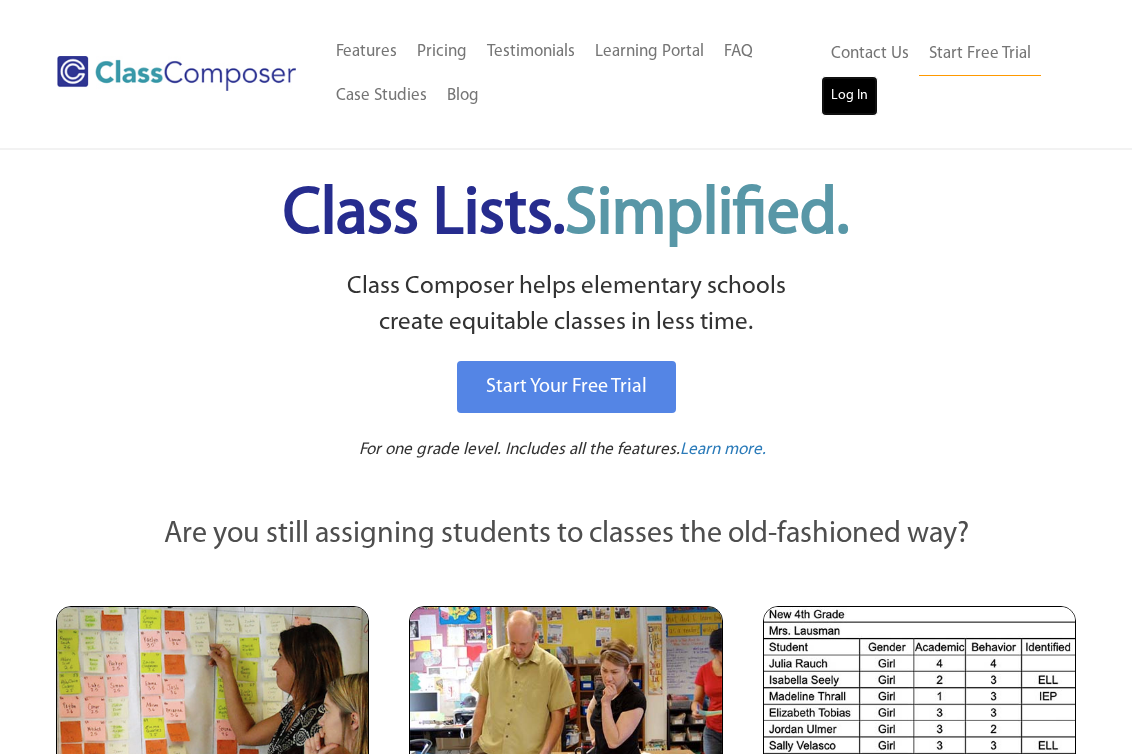 click on "Log In" at bounding box center [849, 96] 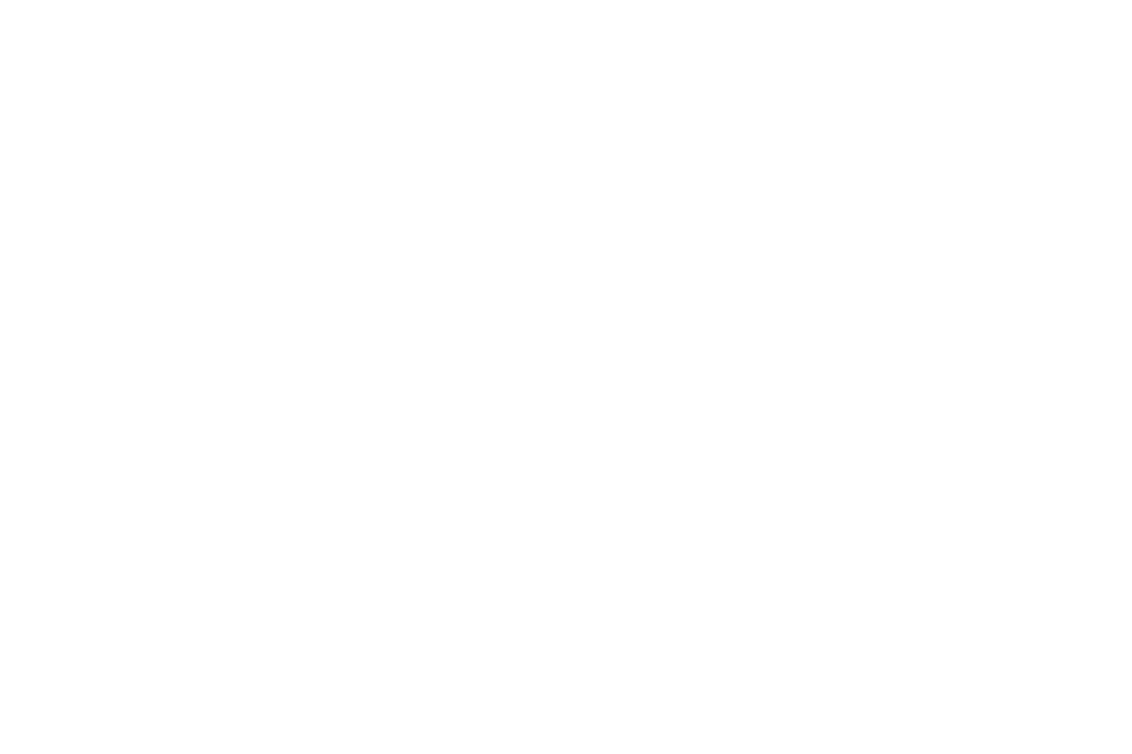 scroll, scrollTop: 0, scrollLeft: 0, axis: both 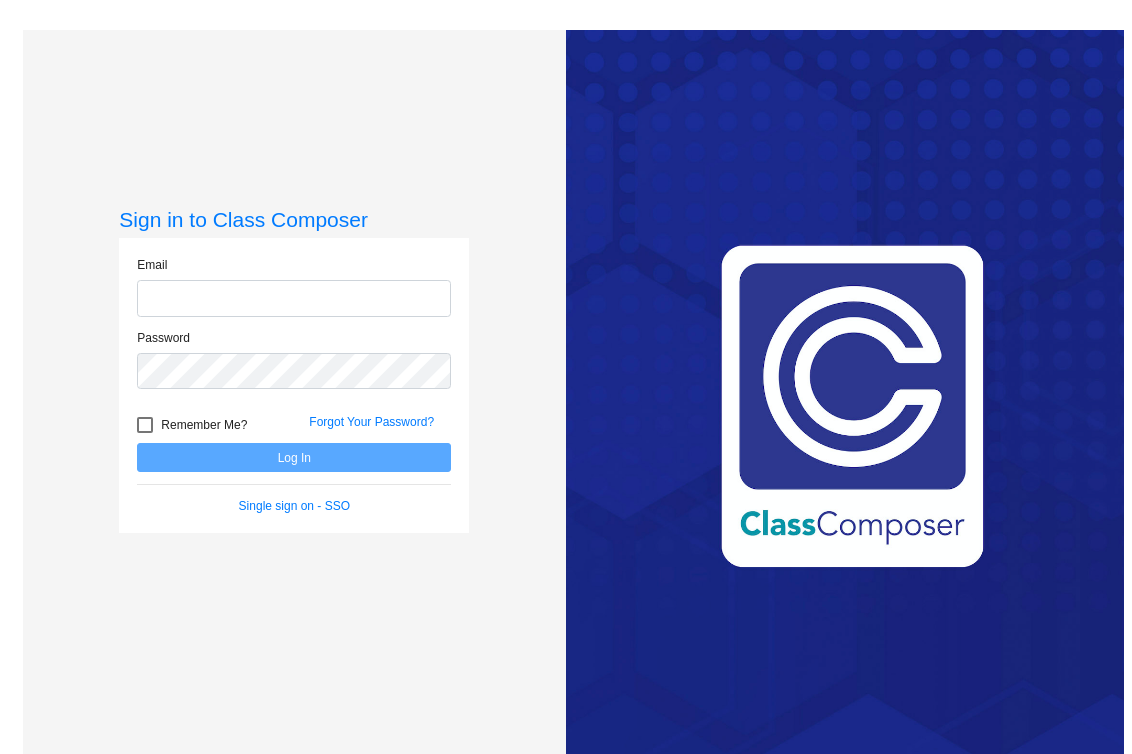 type on "[FIRST]@[EXAMPLE].COM" 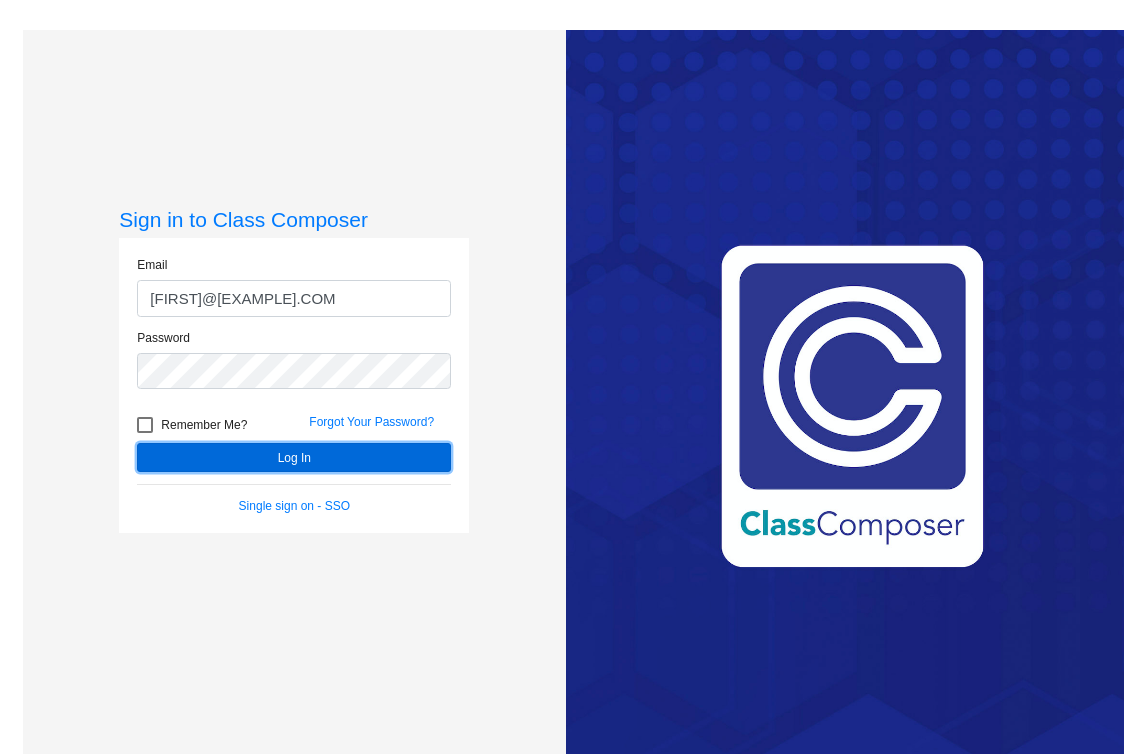 click on "Log In" 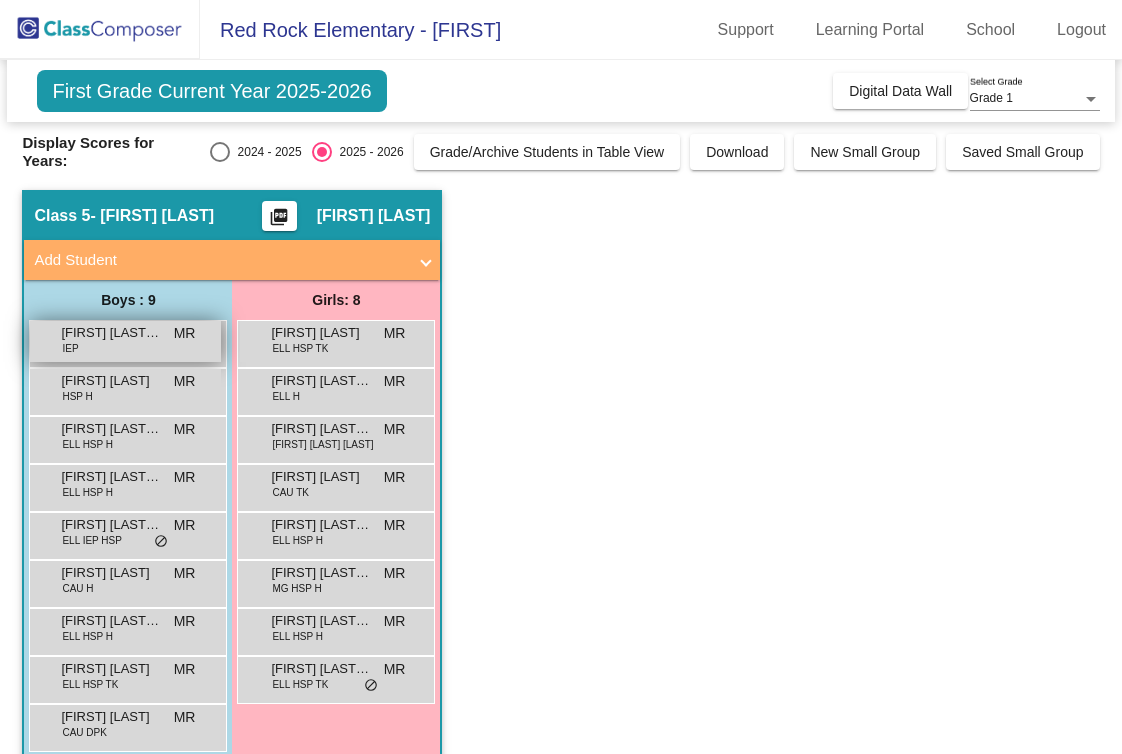 click on "IEP" at bounding box center [70, 348] 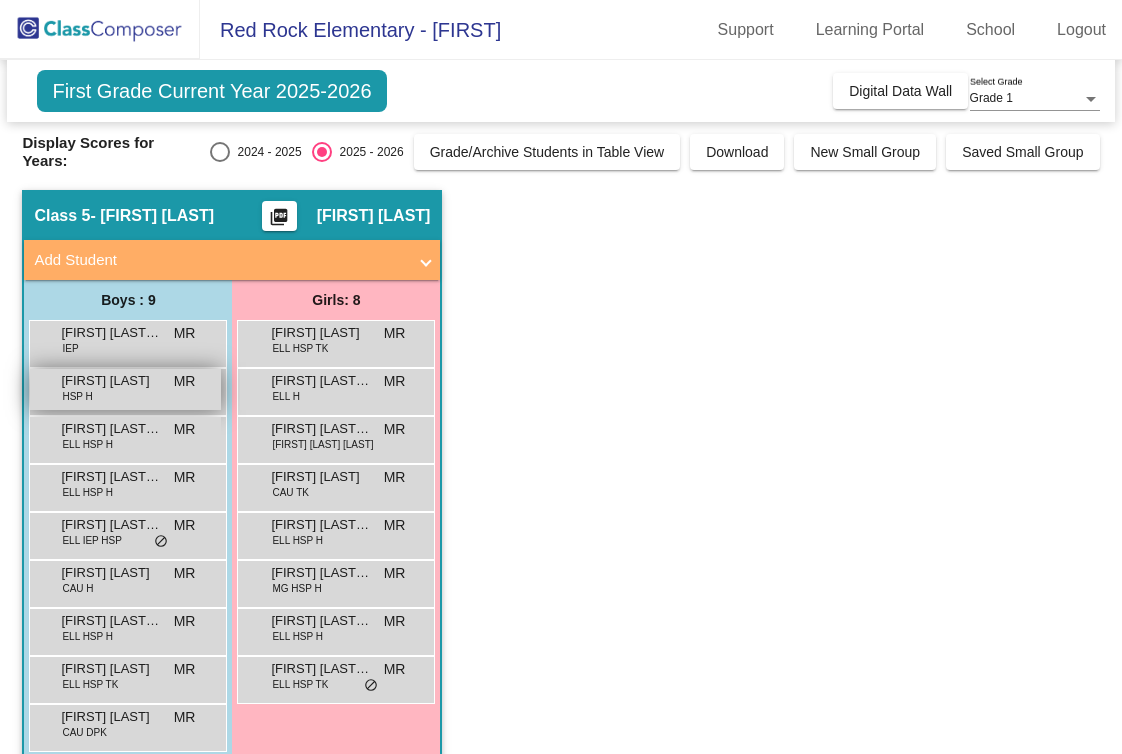 click on "MR" at bounding box center (185, 381) 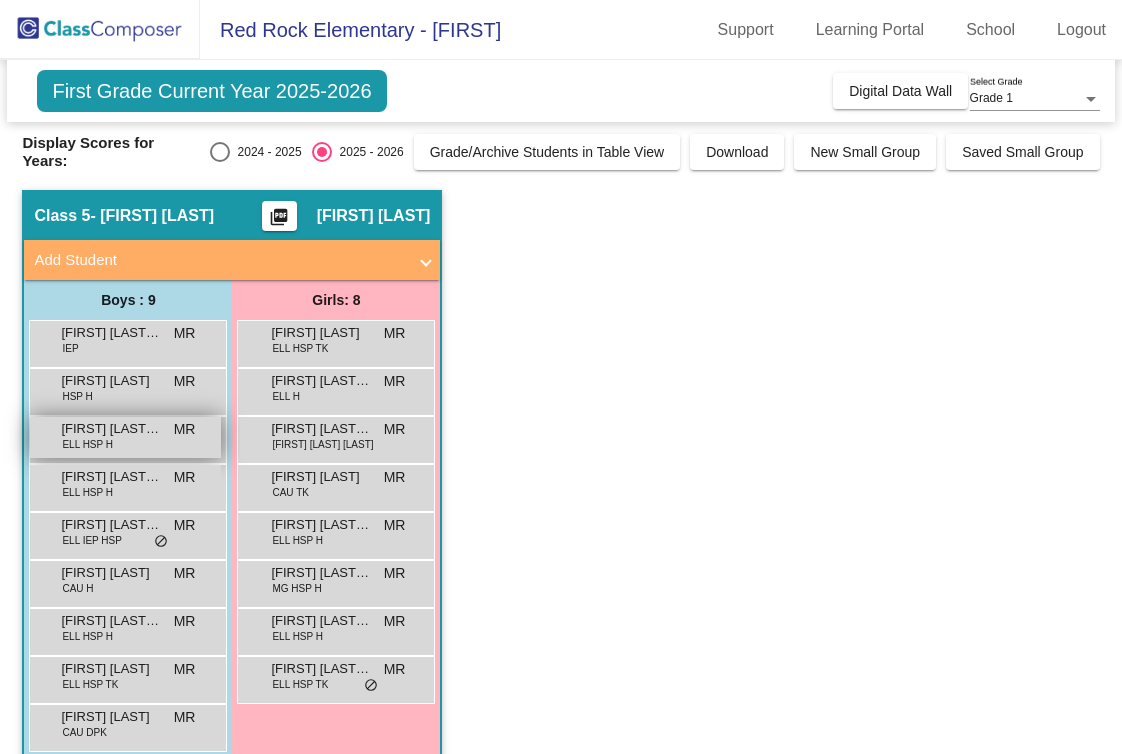 click on "Edgar Rodriguez-Diaz ELL HSP H MR lock do_not_disturb_alt" at bounding box center (125, 437) 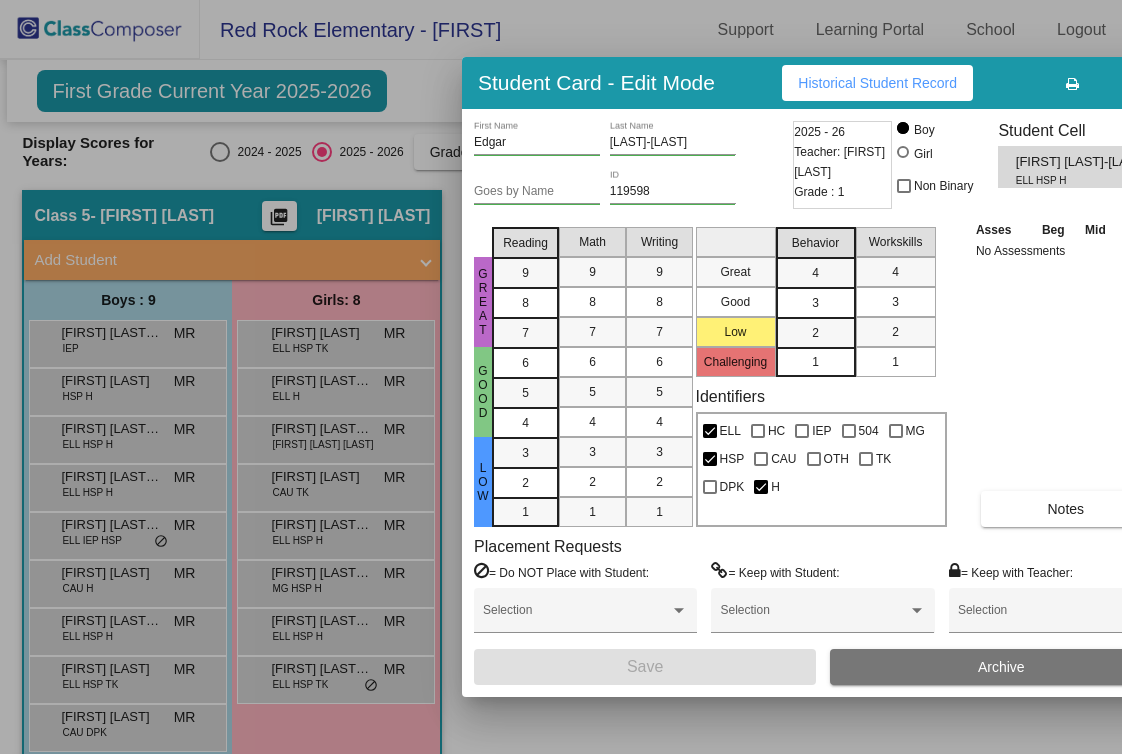 click at bounding box center [561, 377] 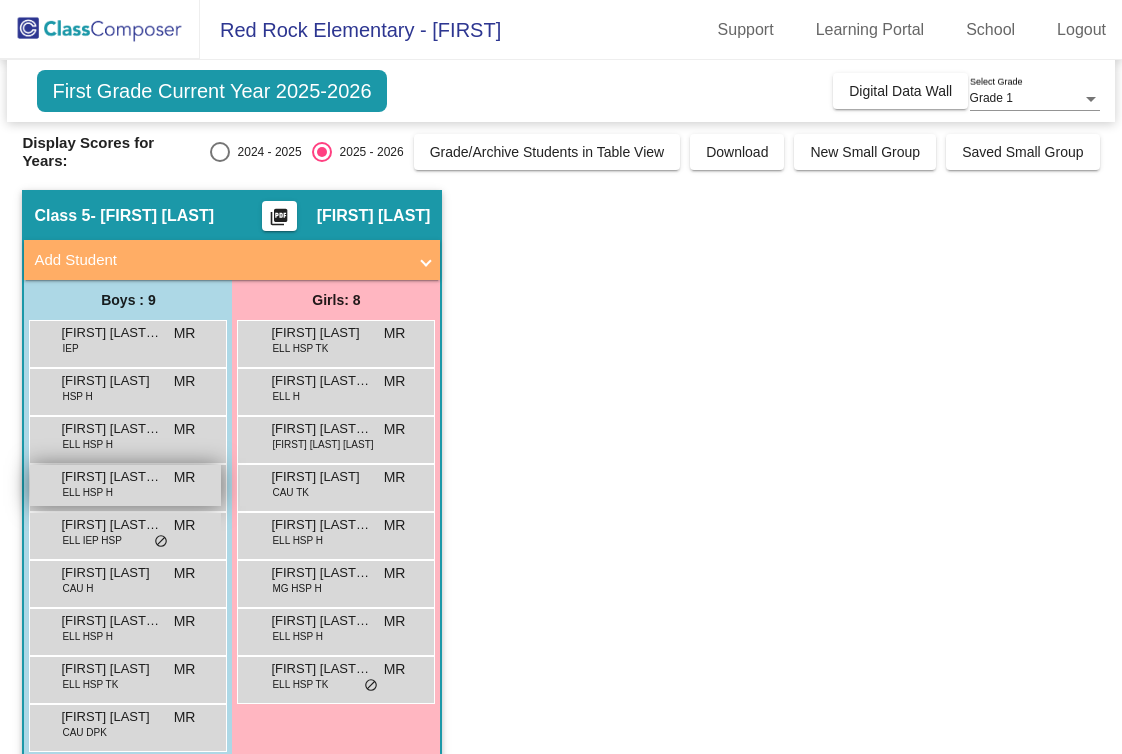 click on "ELL HSP H" at bounding box center (87, 492) 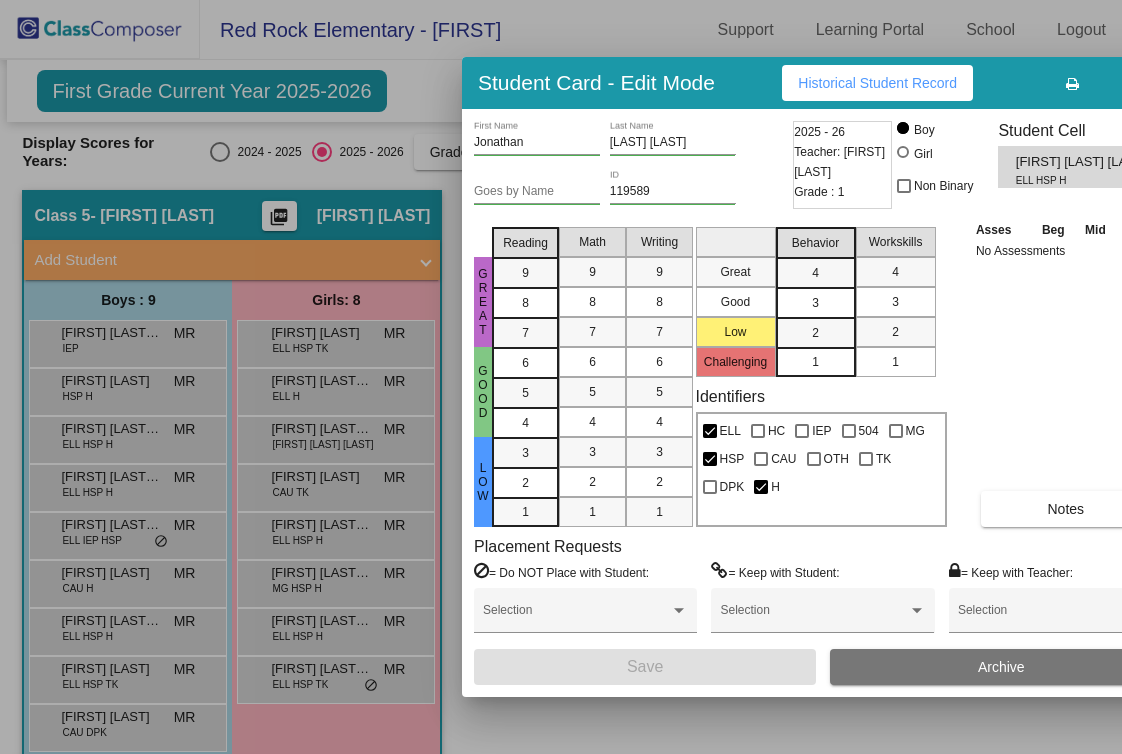 click at bounding box center [561, 377] 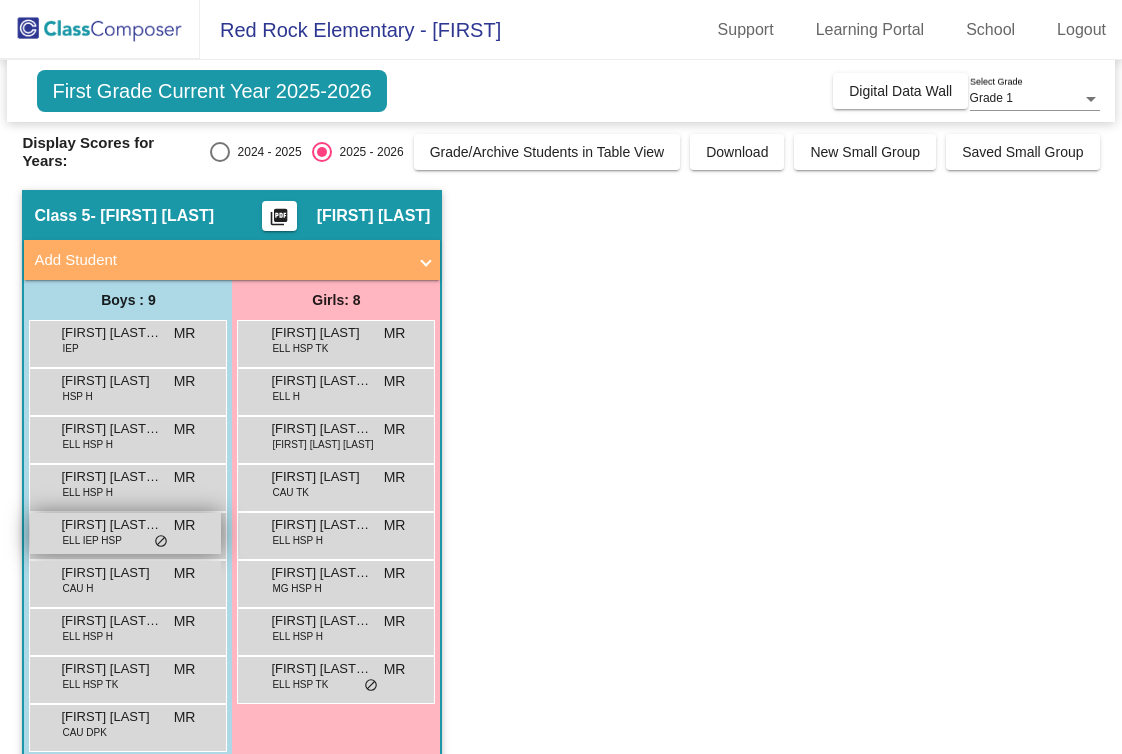 click on "Leonardo Virgen Aldrete ELL IEP HSP MR lock do_not_disturb_alt" at bounding box center [125, 533] 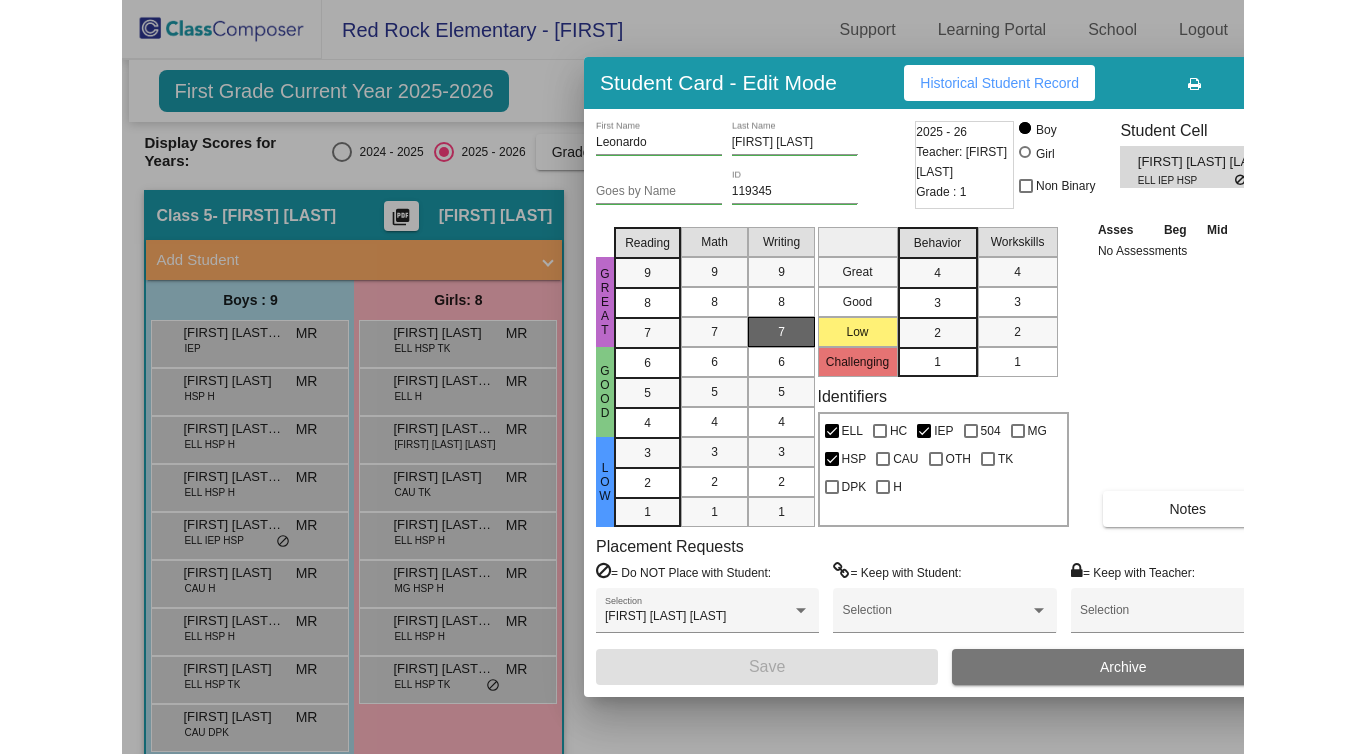 scroll, scrollTop: 0, scrollLeft: 0, axis: both 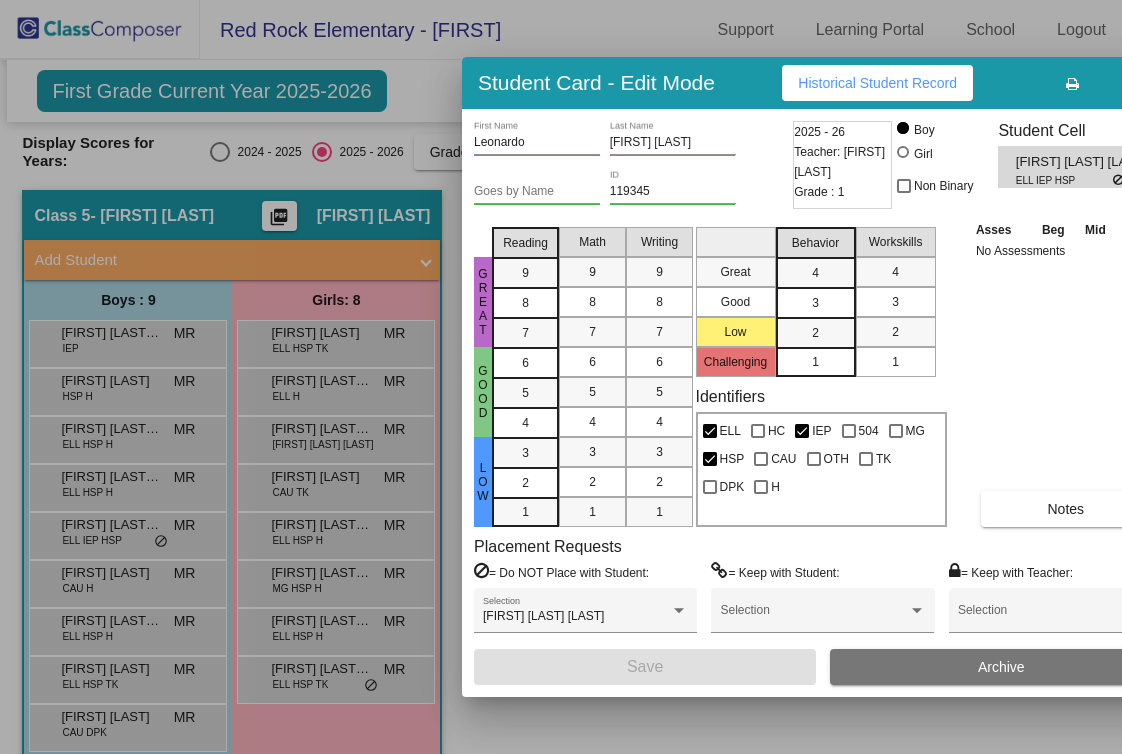 click at bounding box center [561, 377] 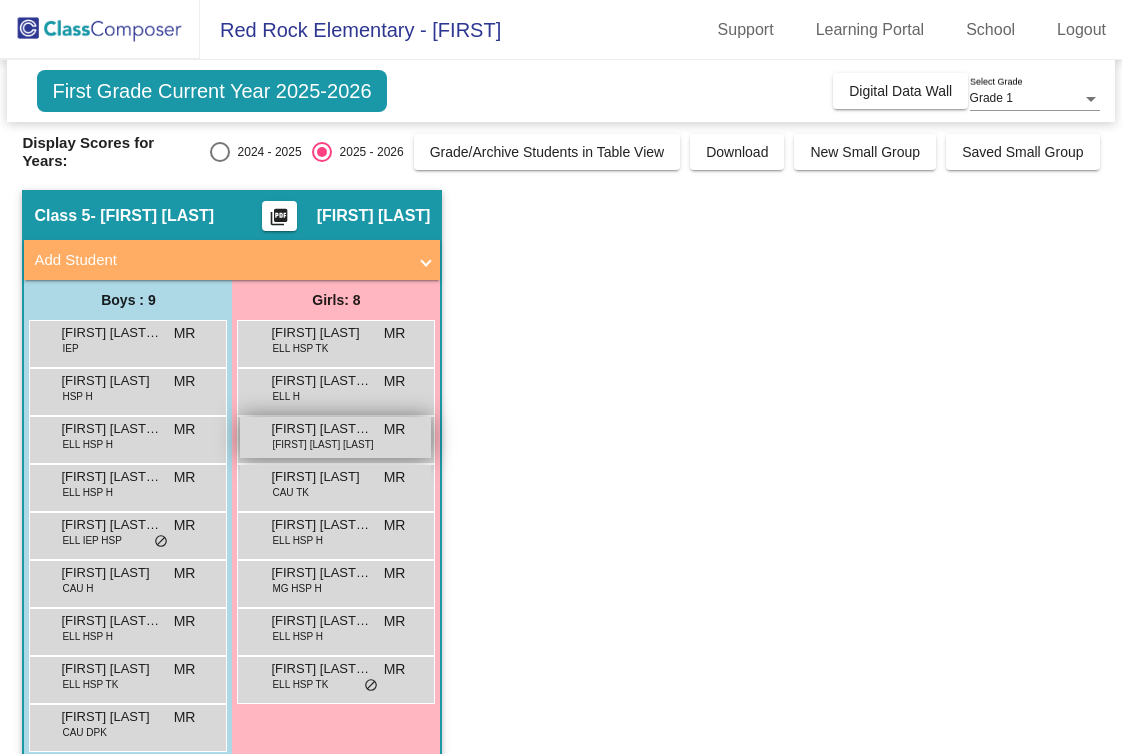 click on "ELL MG HSP H" at bounding box center [322, 444] 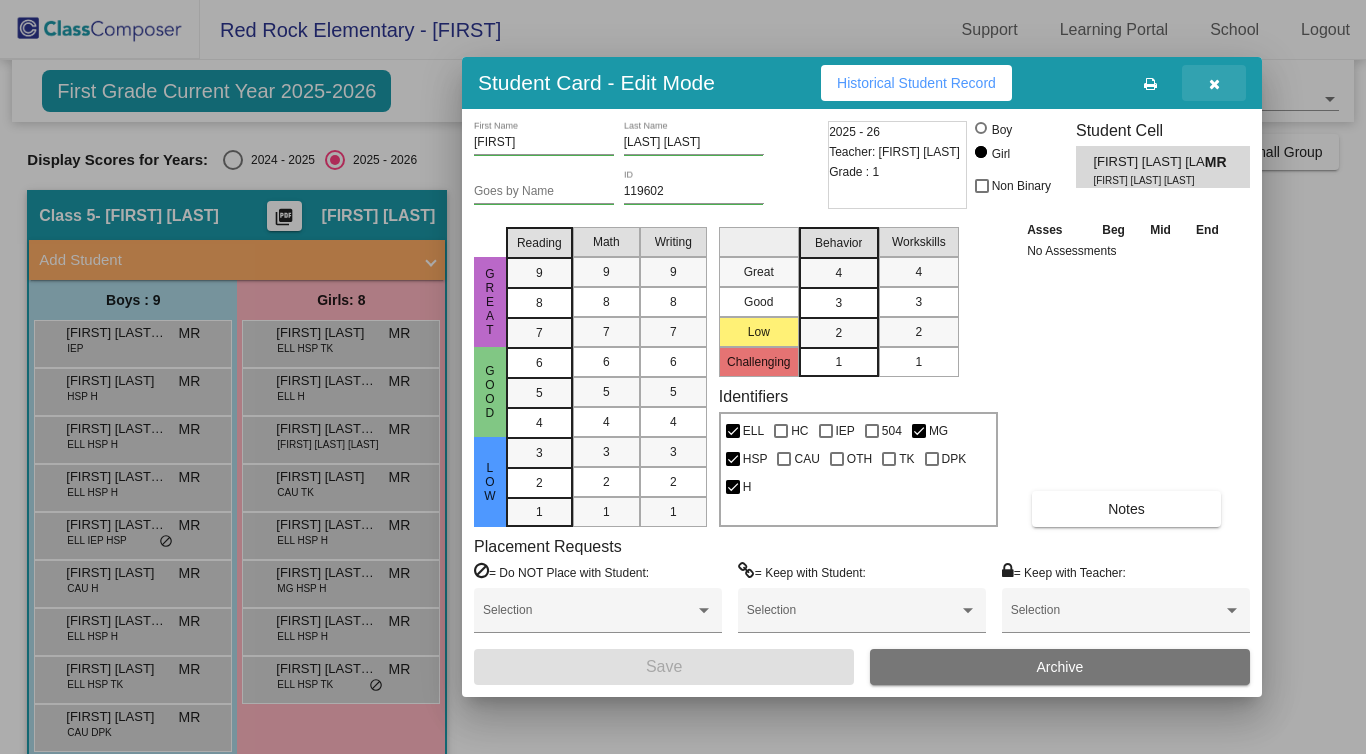 click at bounding box center (1214, 83) 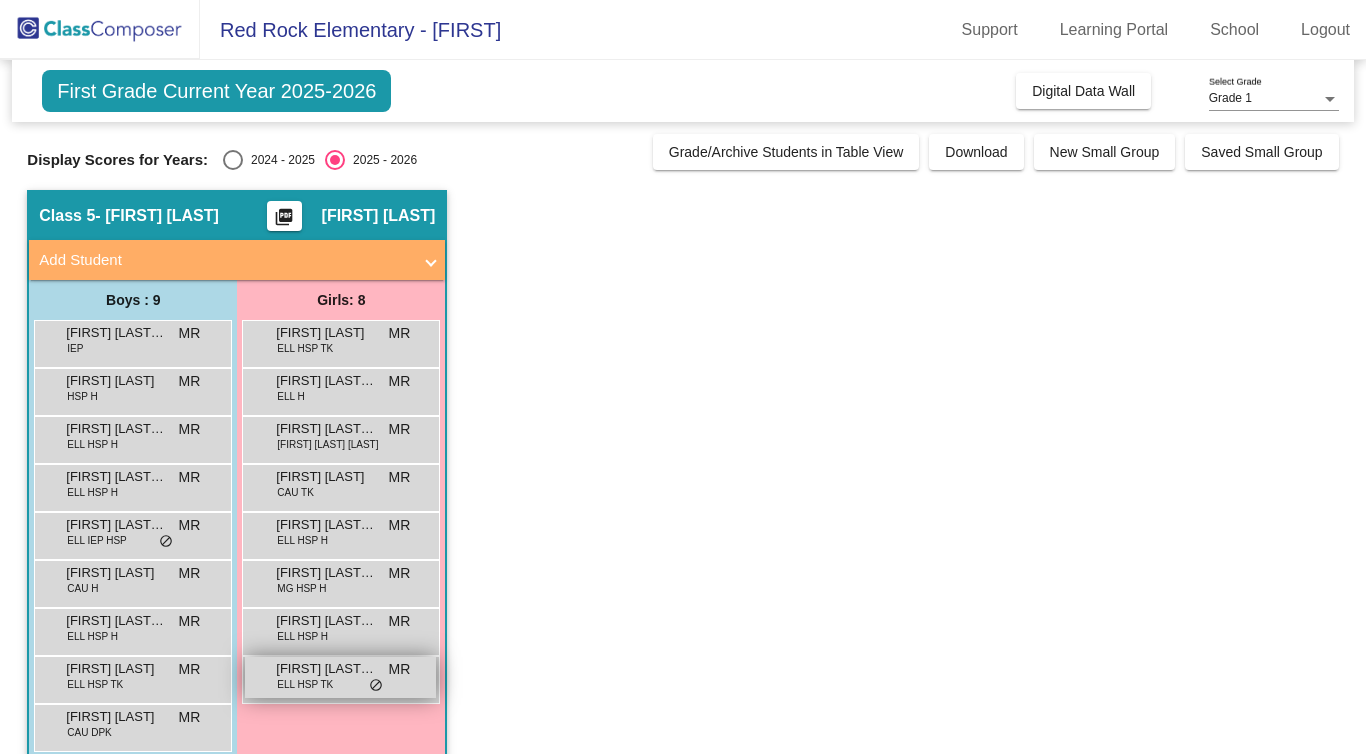 click on "MR" at bounding box center (400, 669) 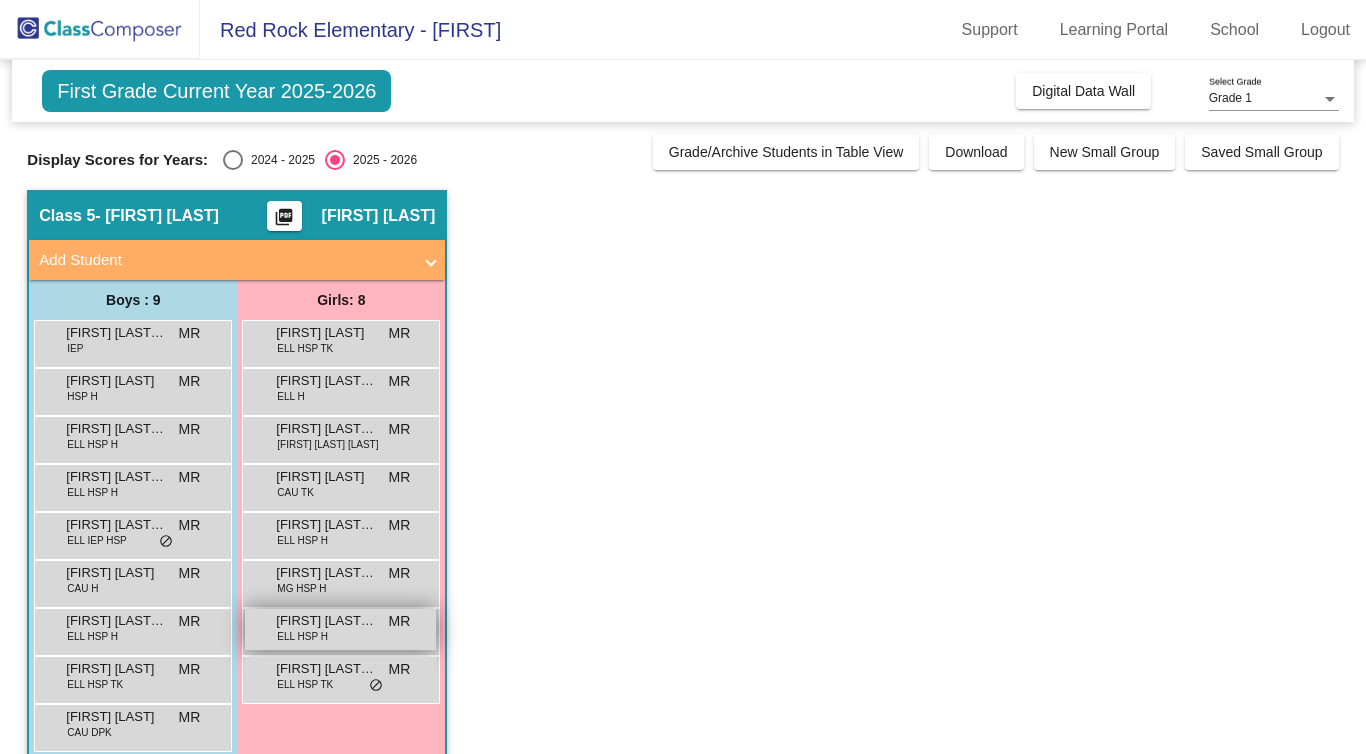 click on "ELL HSP H" at bounding box center (302, 636) 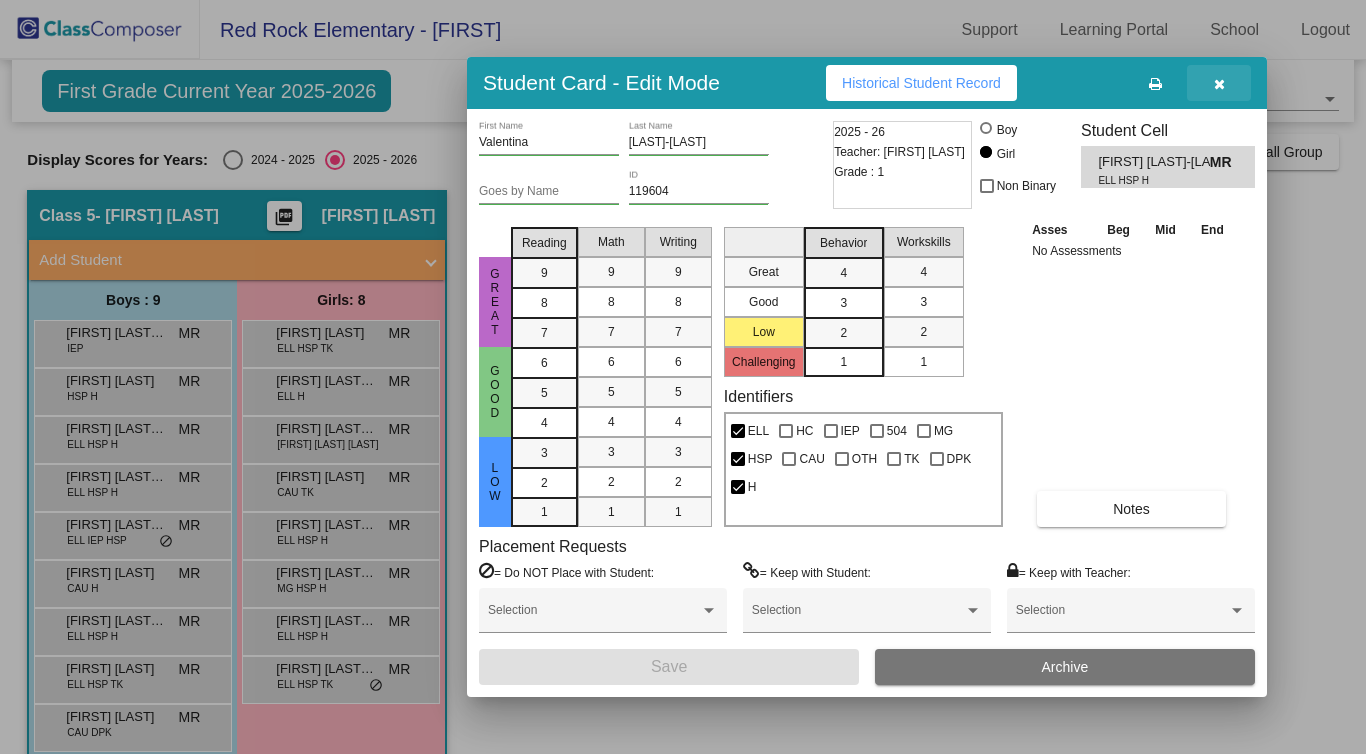 click at bounding box center [1219, 84] 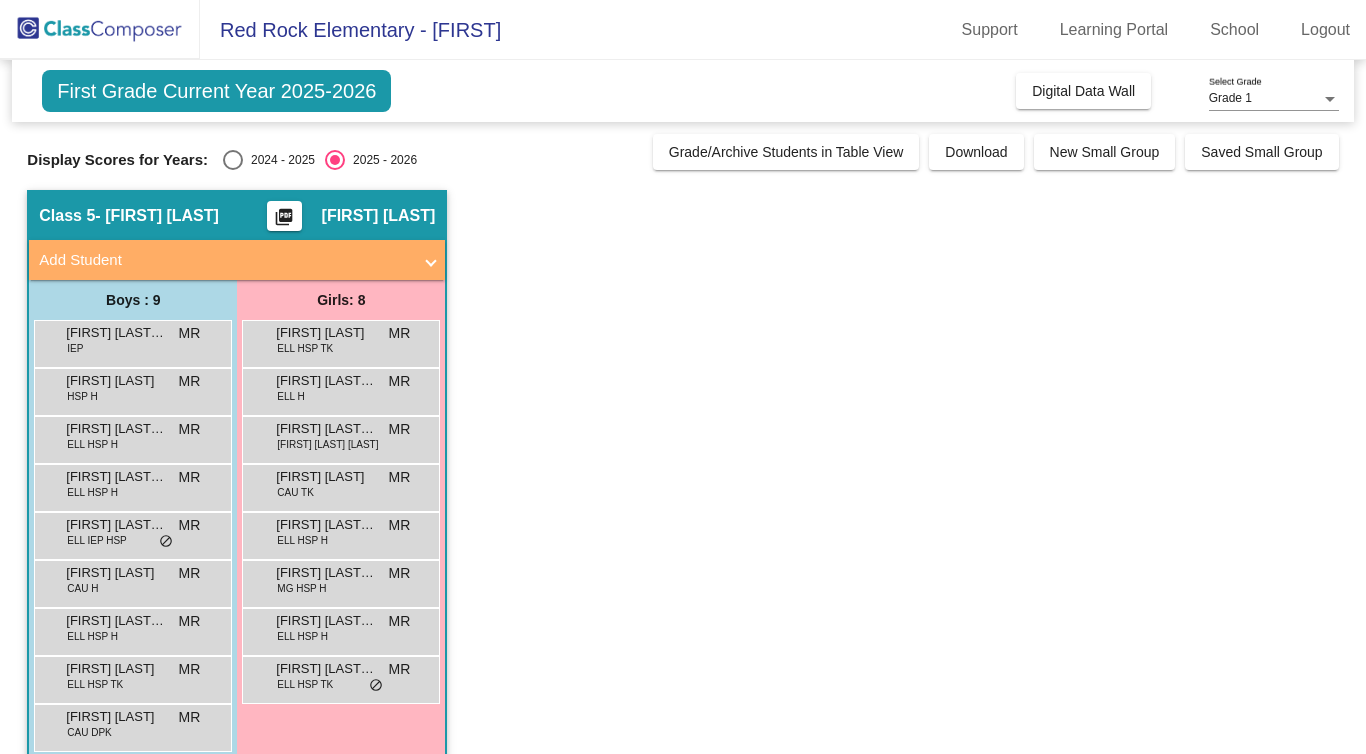 click on "Valentina Alvarez-Contreras ELL HSP H MR lock do_not_disturb_alt" at bounding box center (341, 632) 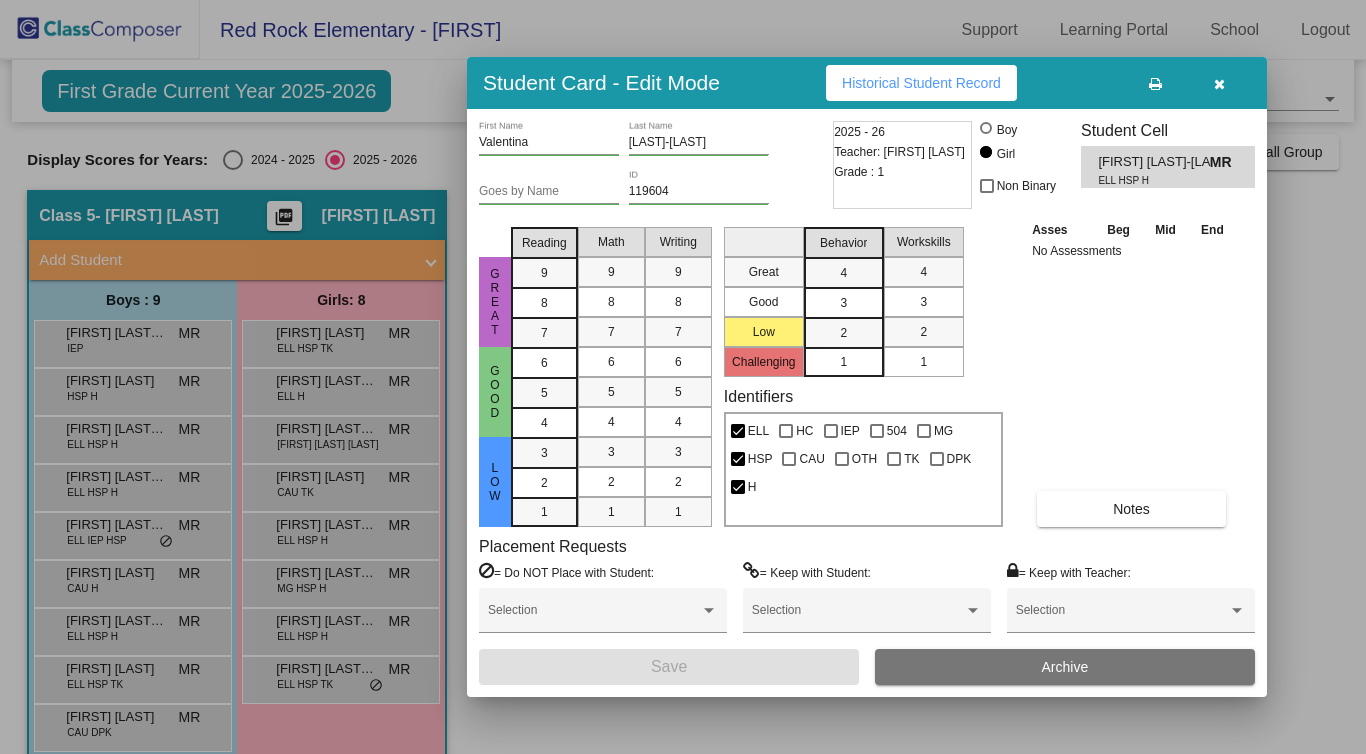 click at bounding box center (1219, 84) 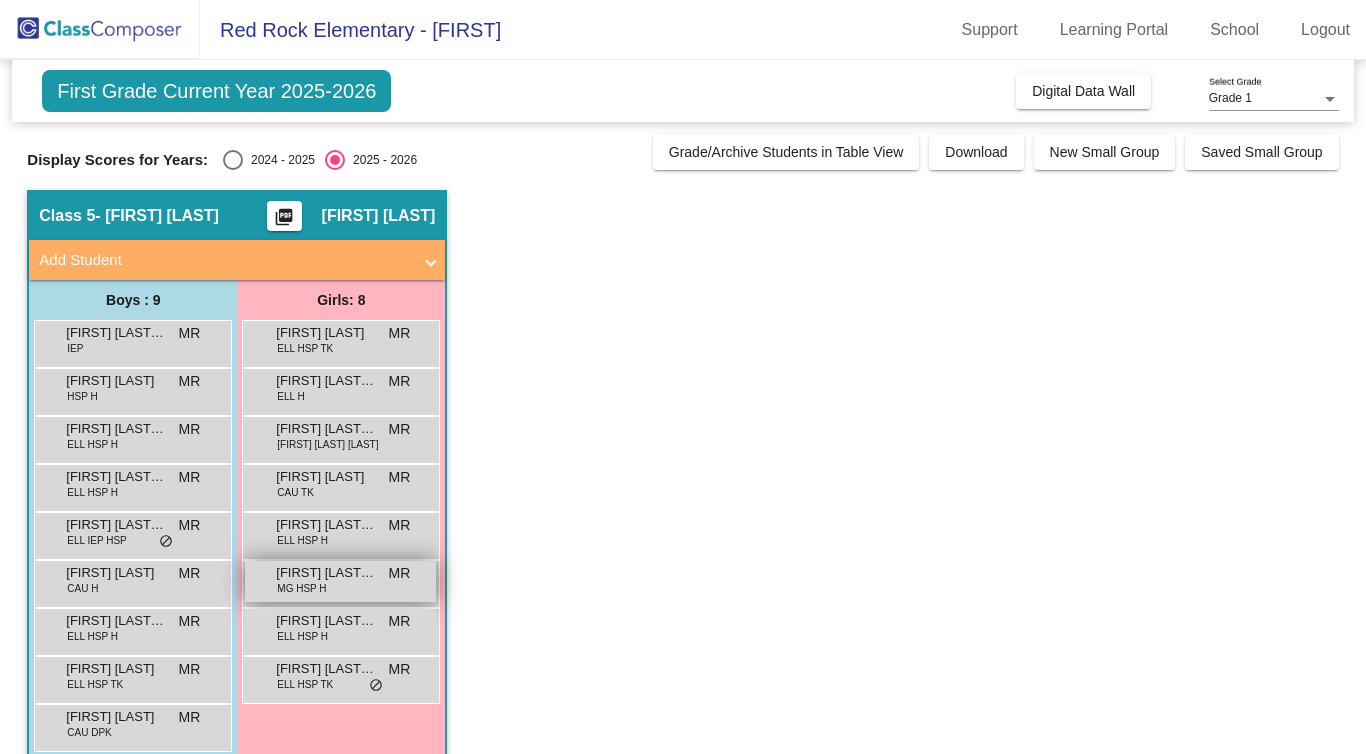 click on "Sofia Montalvo Antonio MG HSP H MR lock do_not_disturb_alt" at bounding box center (340, 581) 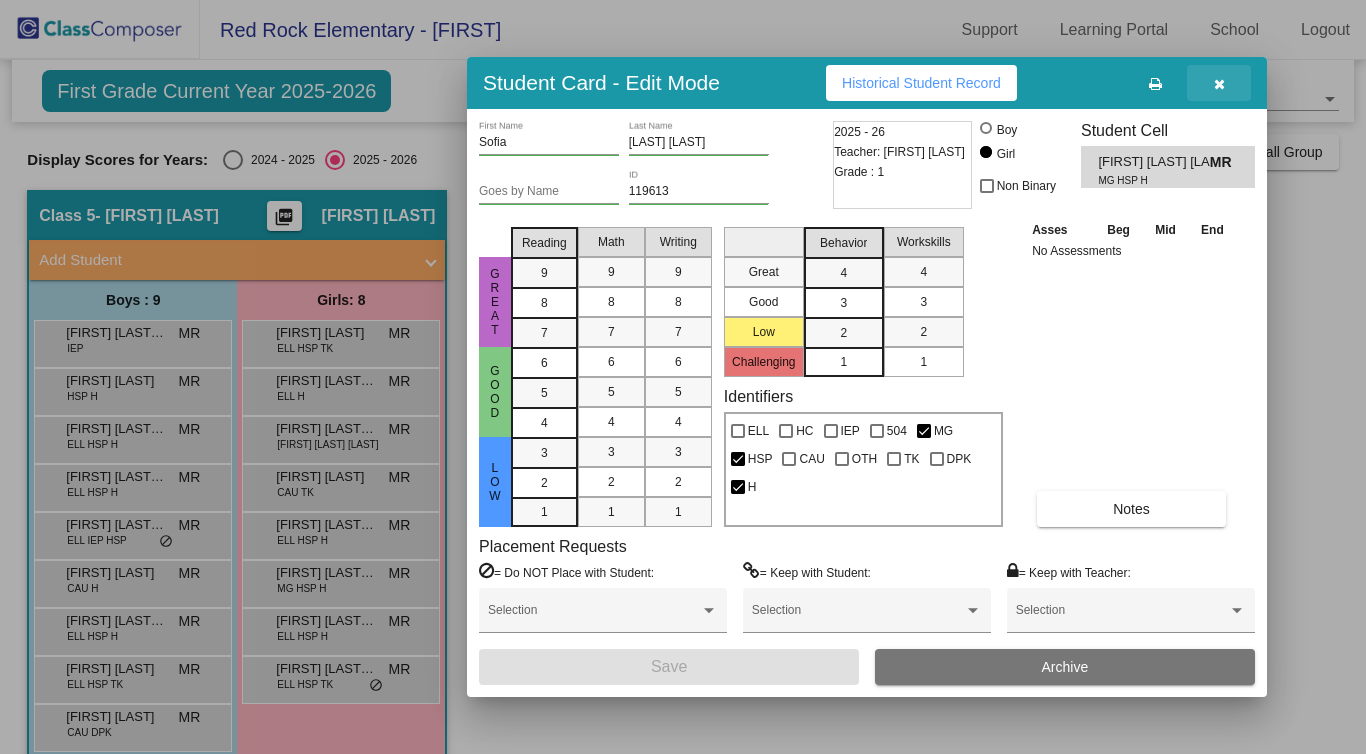 click at bounding box center [1219, 83] 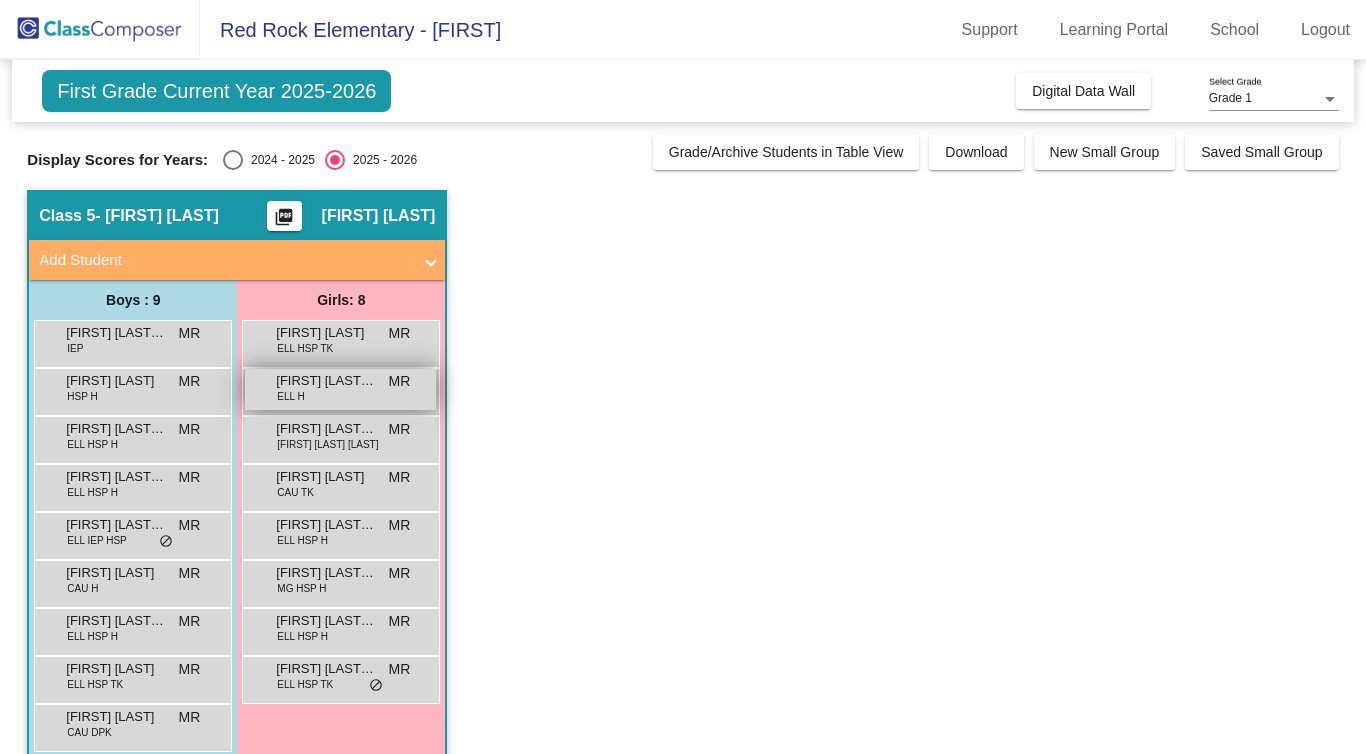 click on "Arleth Rodriguez Contreras" at bounding box center [326, 381] 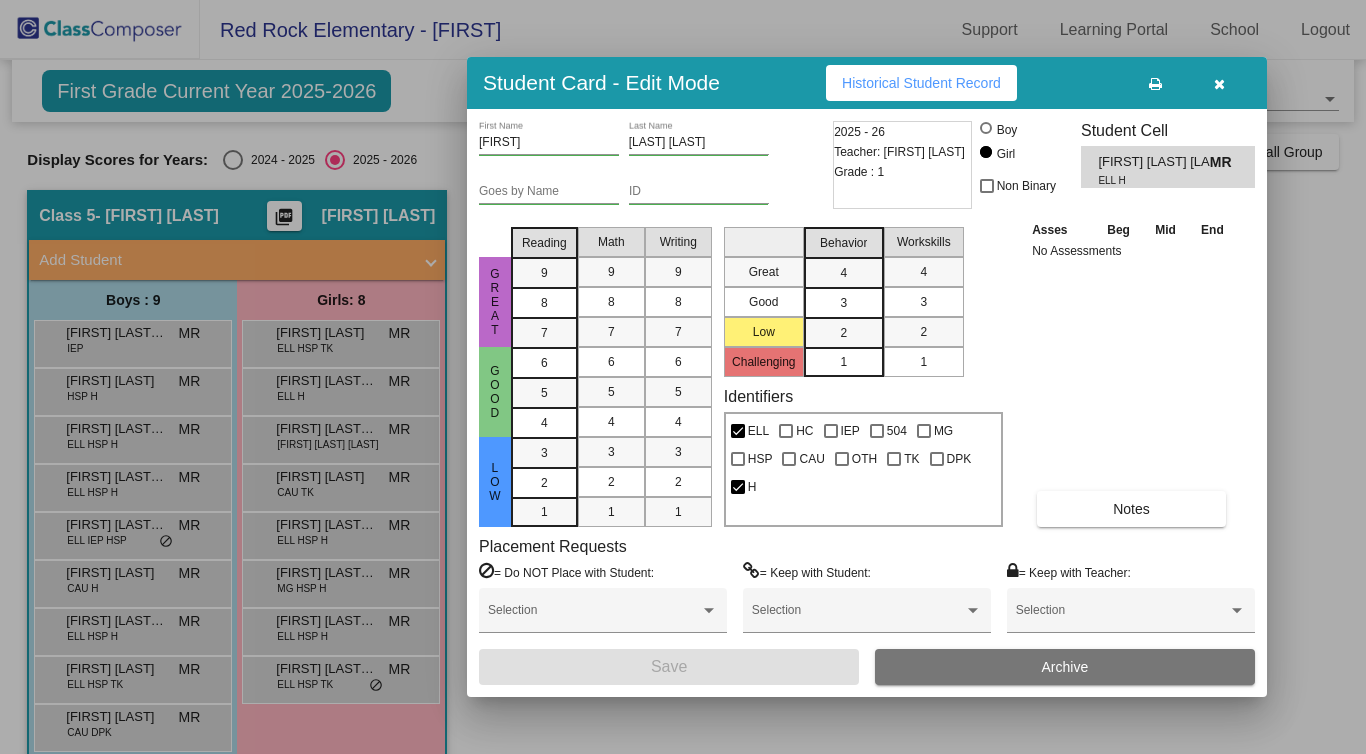 click at bounding box center (1219, 84) 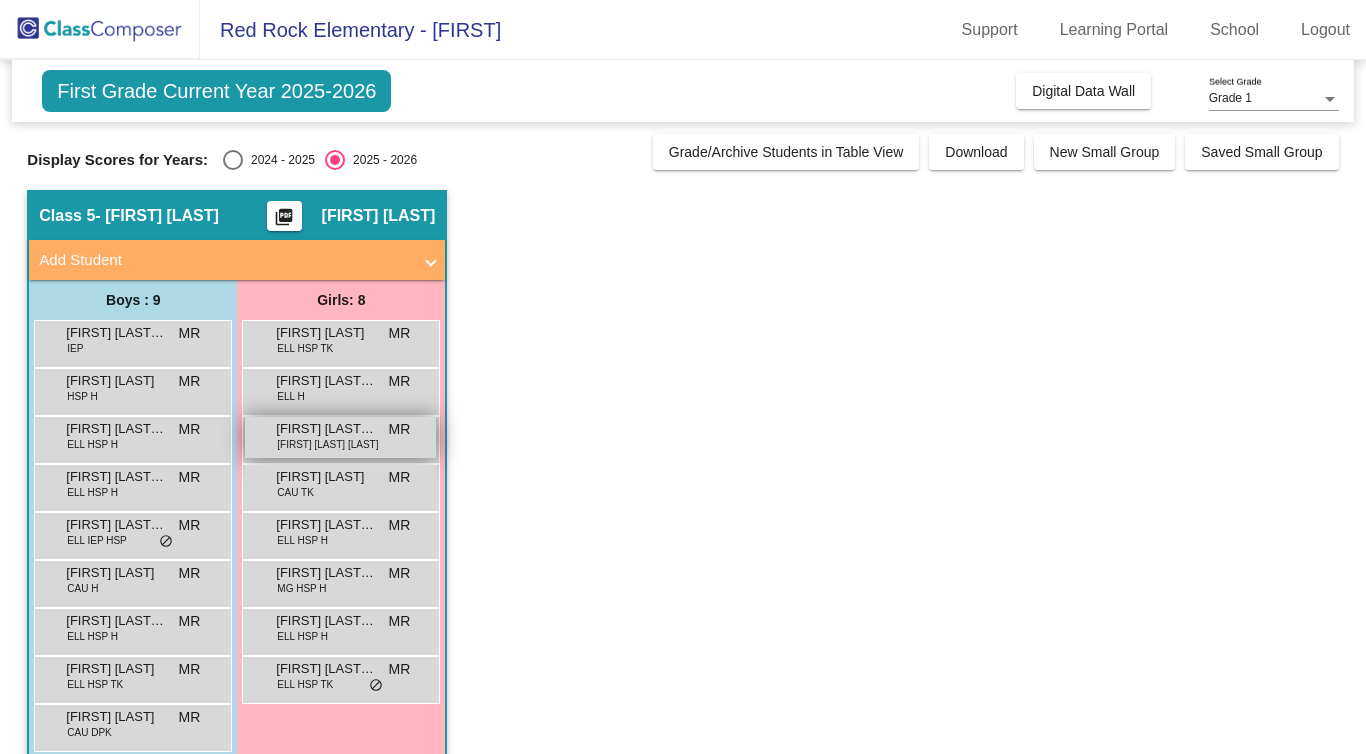 click on "Elizabeth Jaimes Morales" at bounding box center (326, 429) 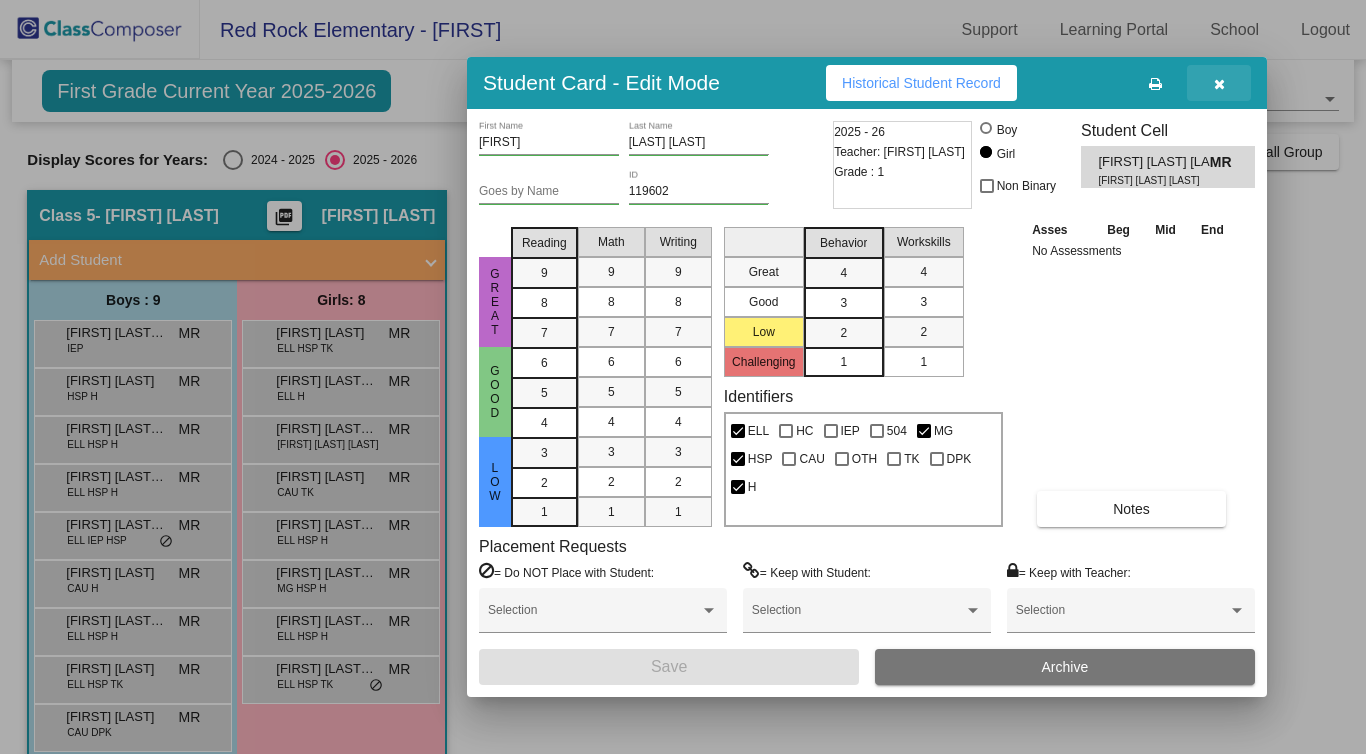 click at bounding box center (1219, 83) 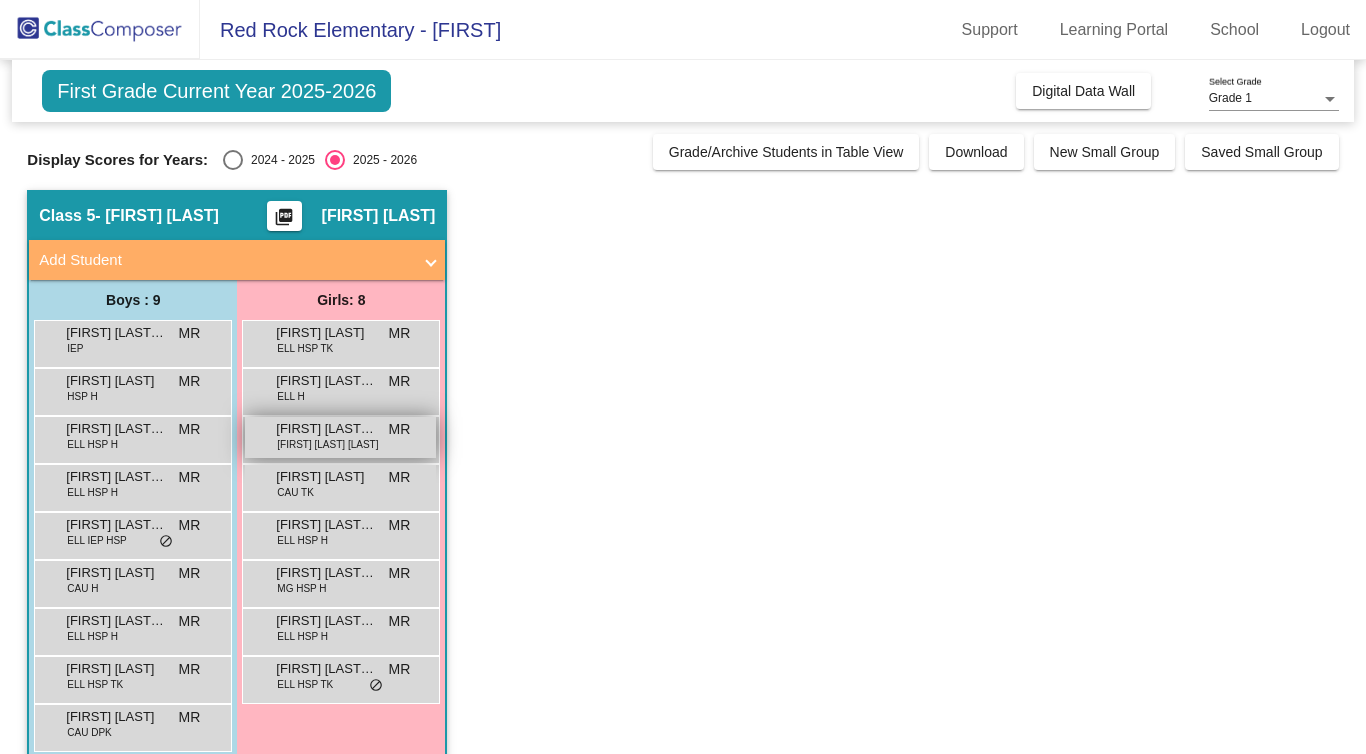 click on "Elizabeth Jaimes Morales ELL MG HSP H MR lock do_not_disturb_alt" at bounding box center (340, 437) 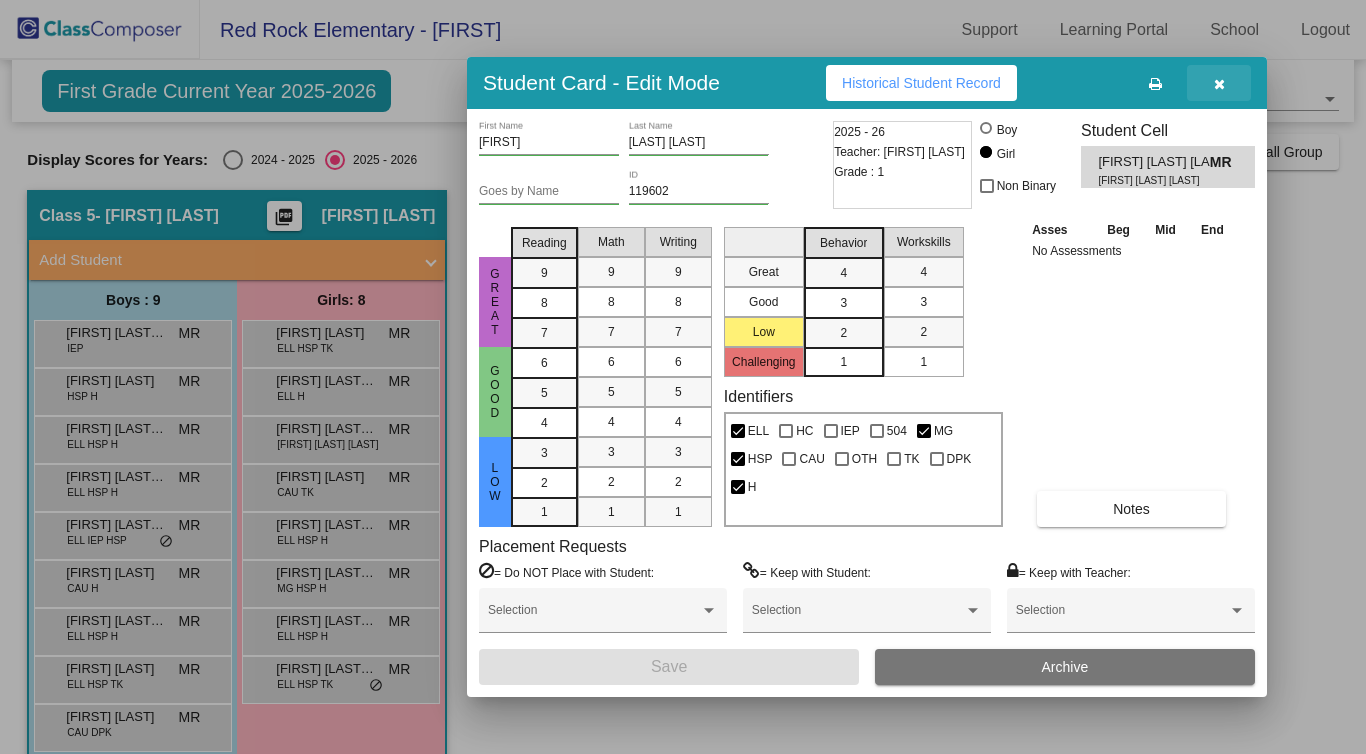 click at bounding box center [1219, 84] 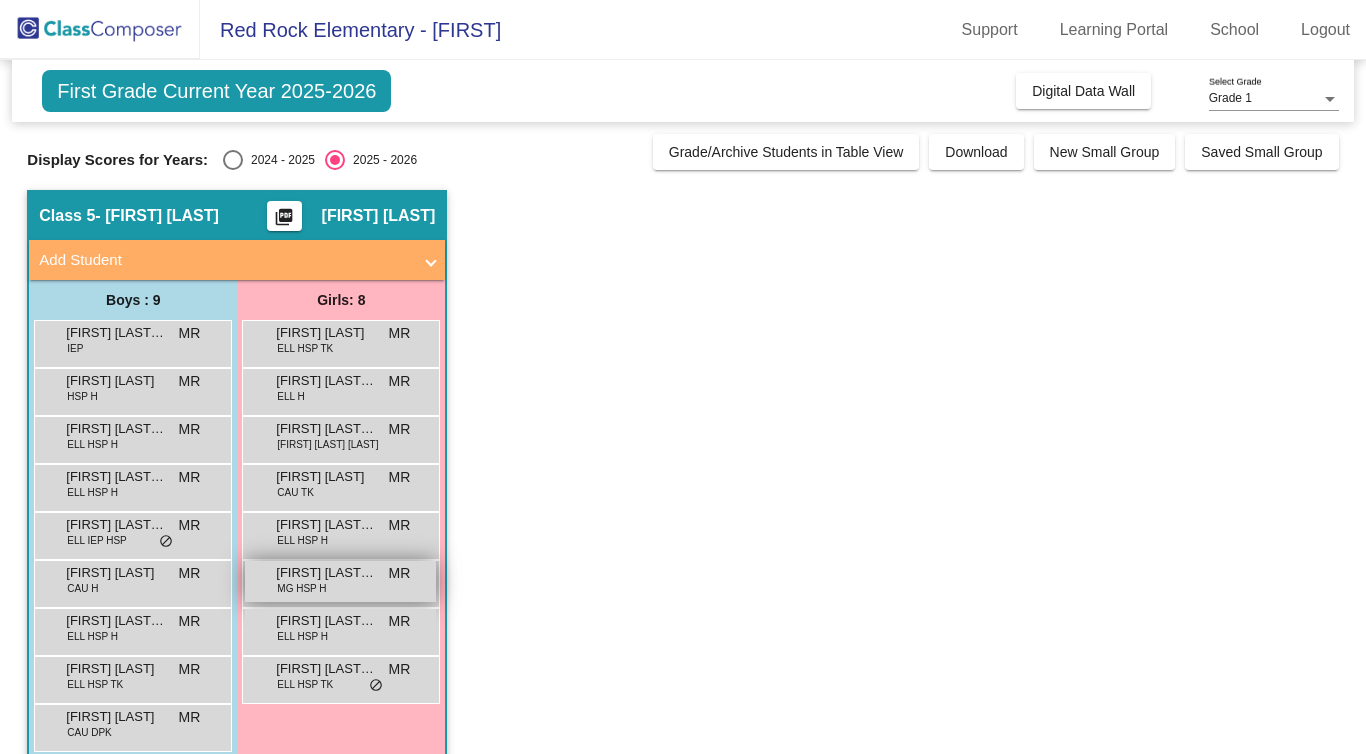 click on "MR" at bounding box center (400, 573) 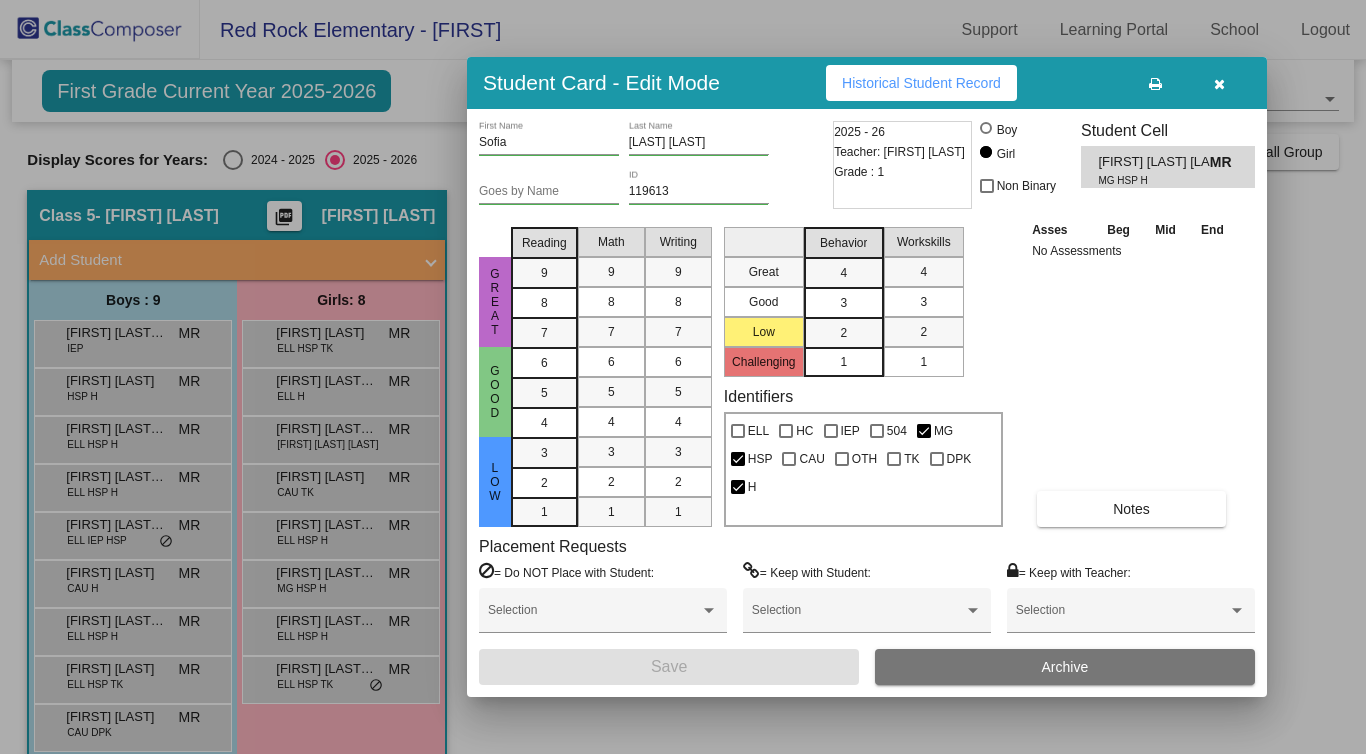 click at bounding box center [1219, 84] 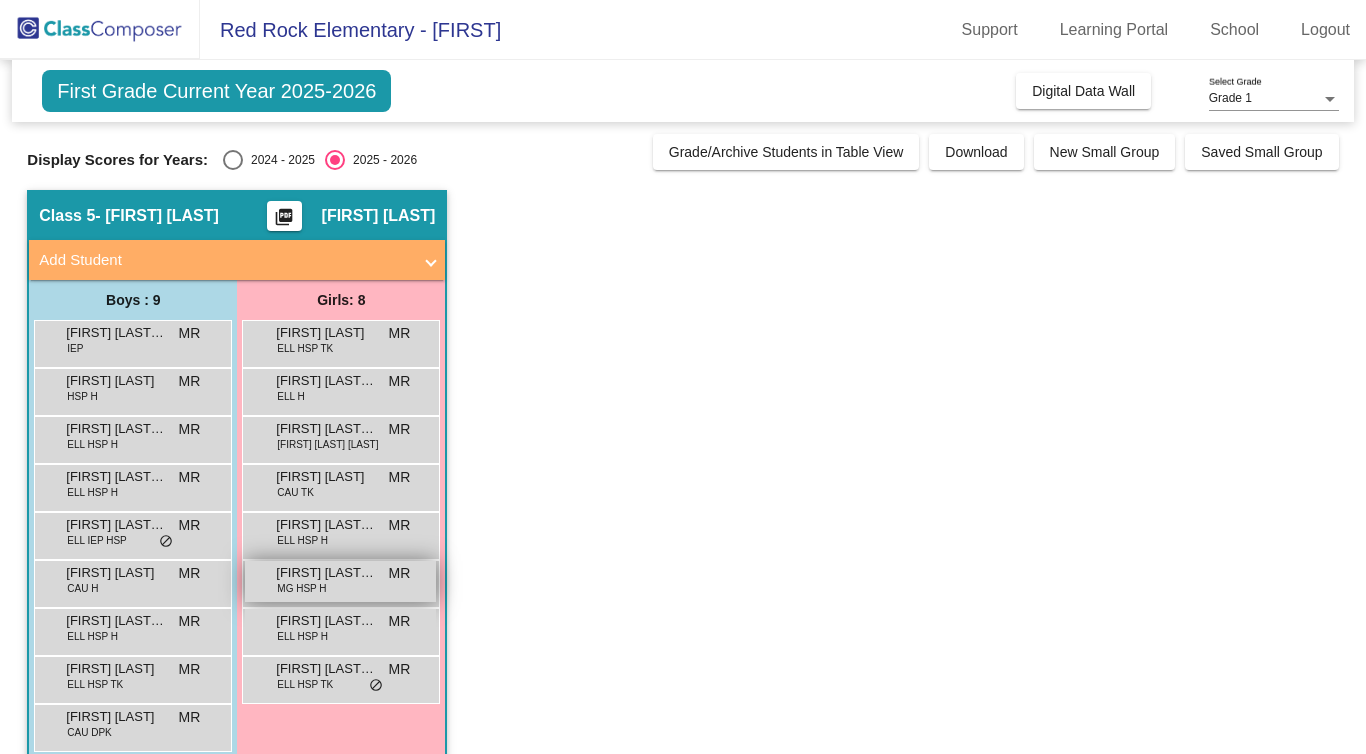 click on "Sofia Montalvo Antonio" at bounding box center [326, 573] 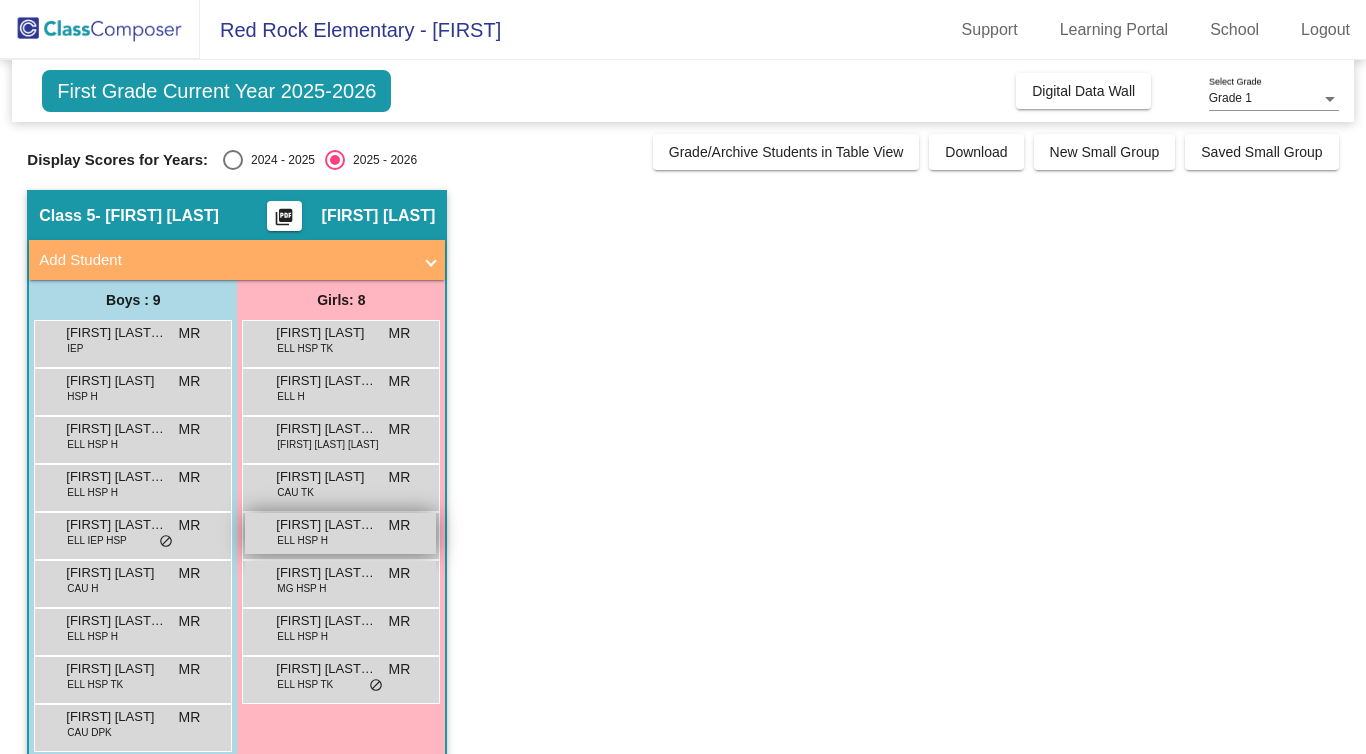 click on "Rosy Victoriano-Amado ELL HSP H MR lock do_not_disturb_alt" at bounding box center [340, 533] 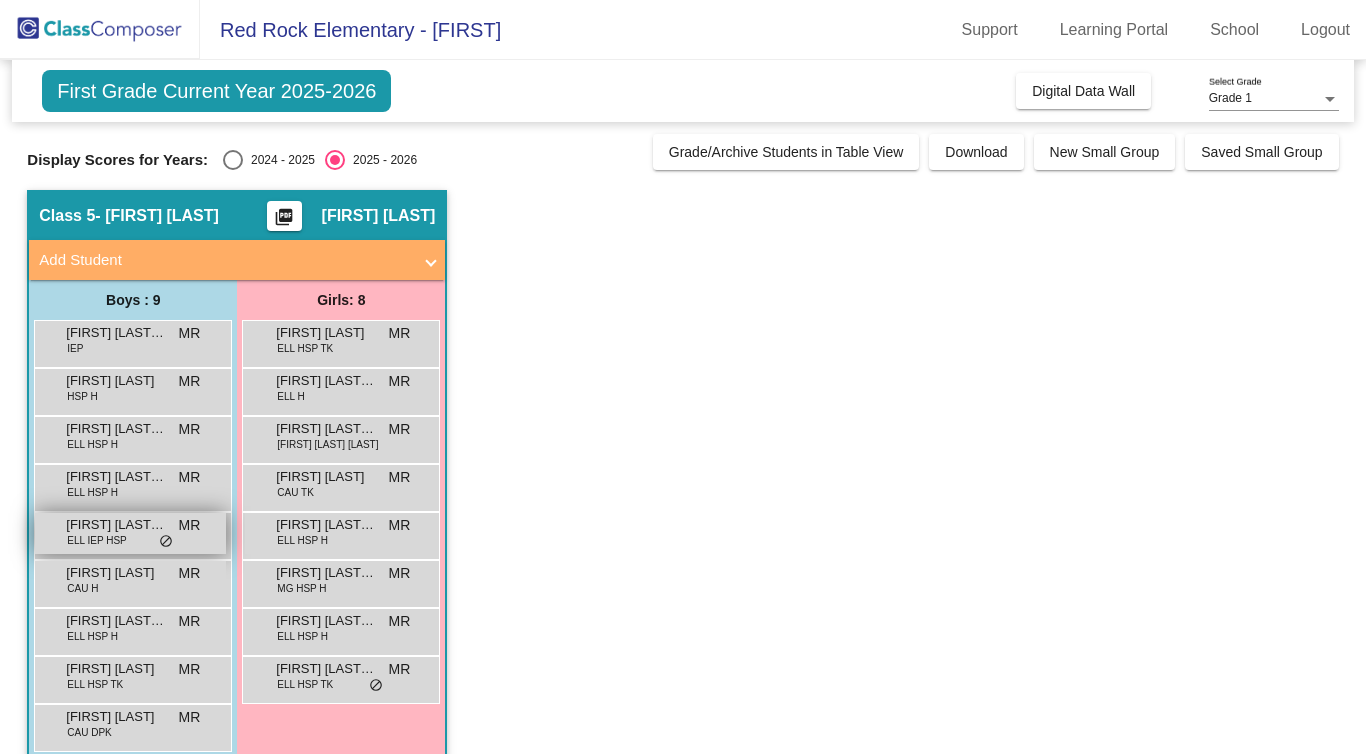 click on "ELL IEP HSP" at bounding box center (96, 540) 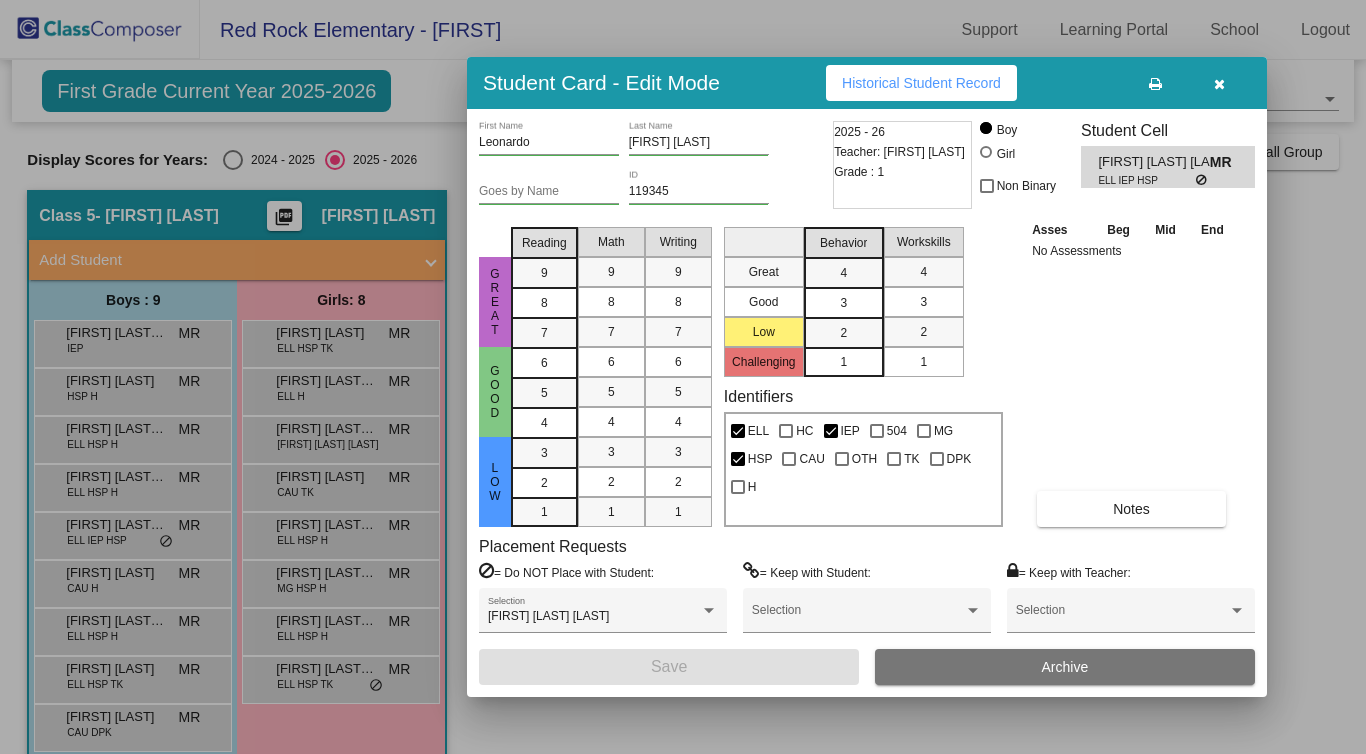 click on "Virgen Aldrete Last Name" at bounding box center (699, 138) 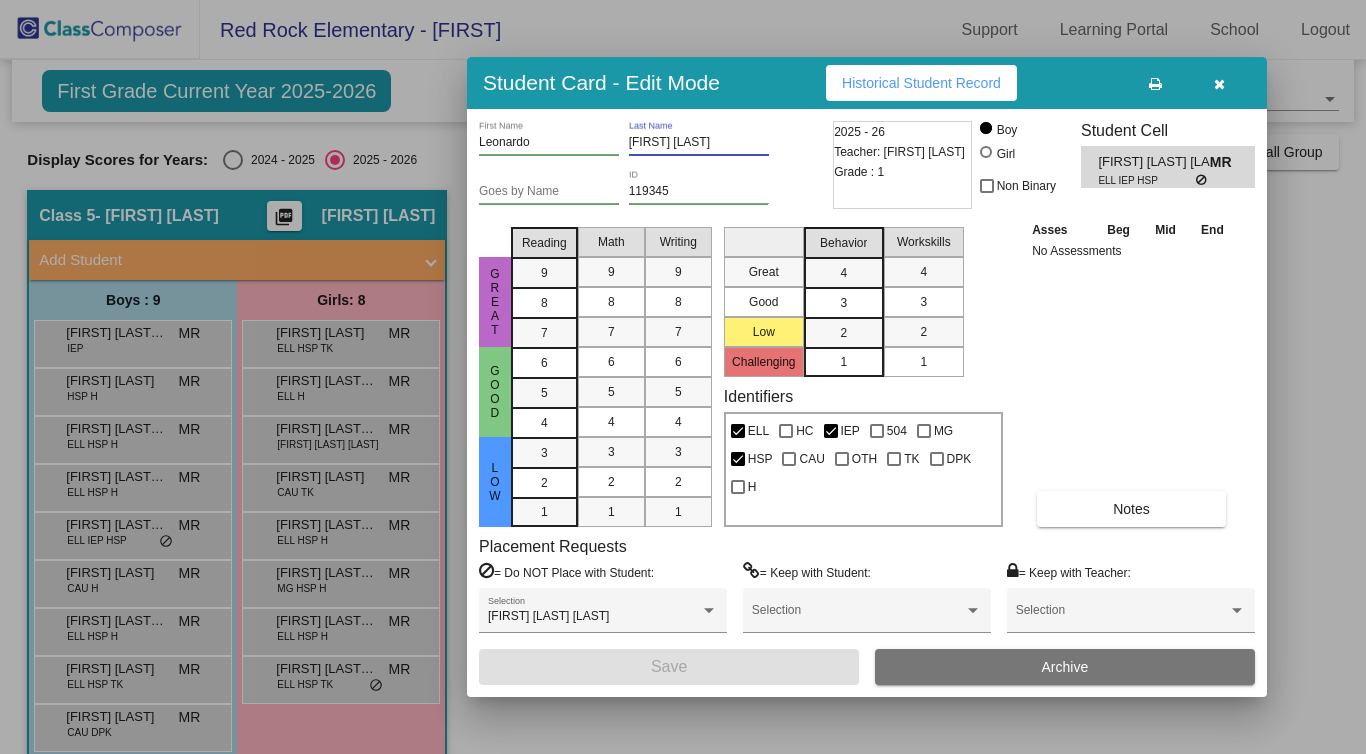 click on "Virgen Aldrete Last Name" at bounding box center [699, 138] 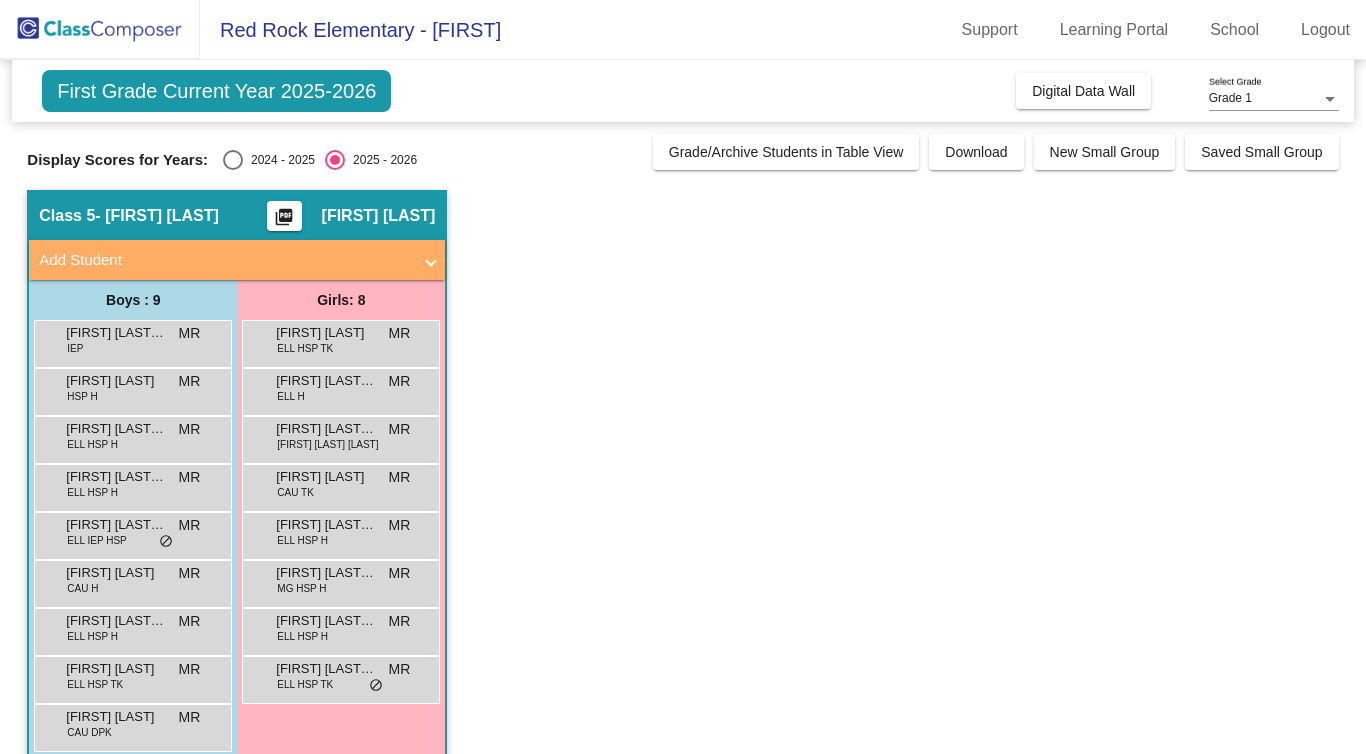 scroll, scrollTop: 0, scrollLeft: 0, axis: both 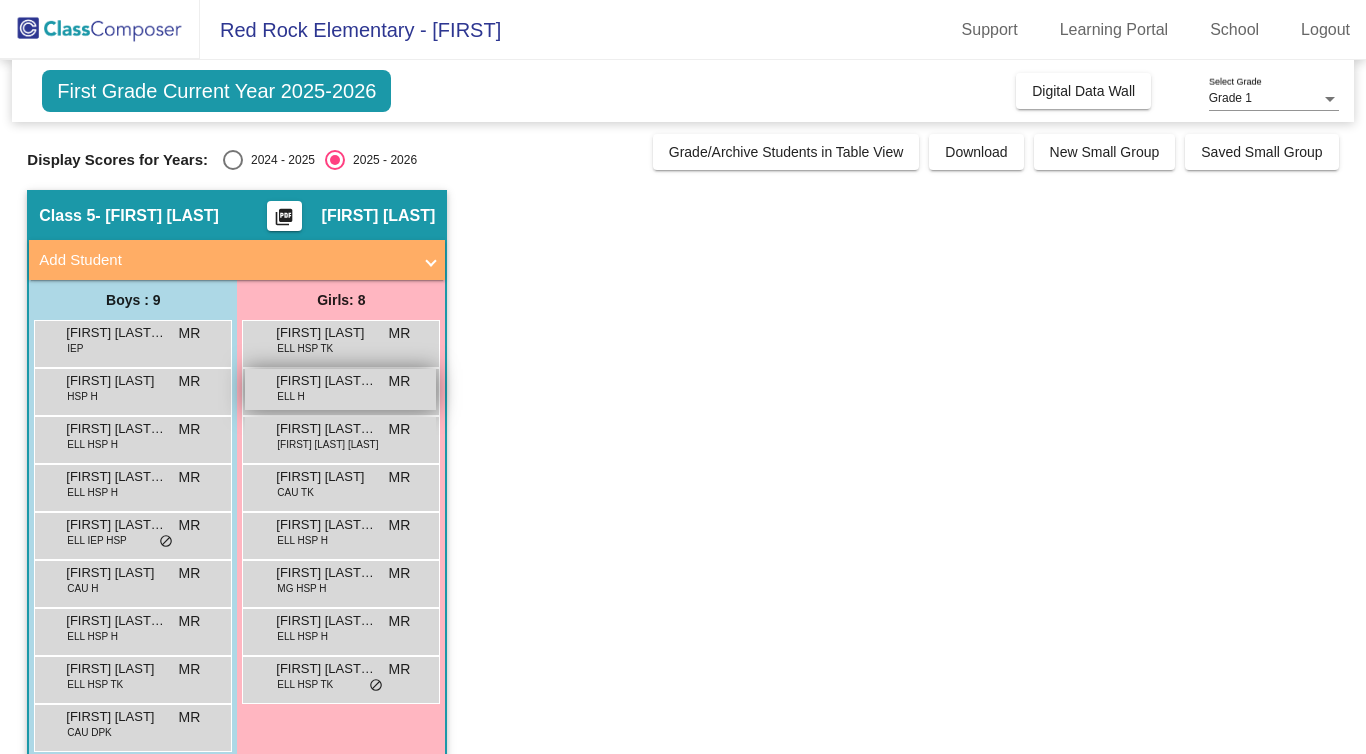 click on "Arleth Rodriguez Contreras" at bounding box center (326, 381) 